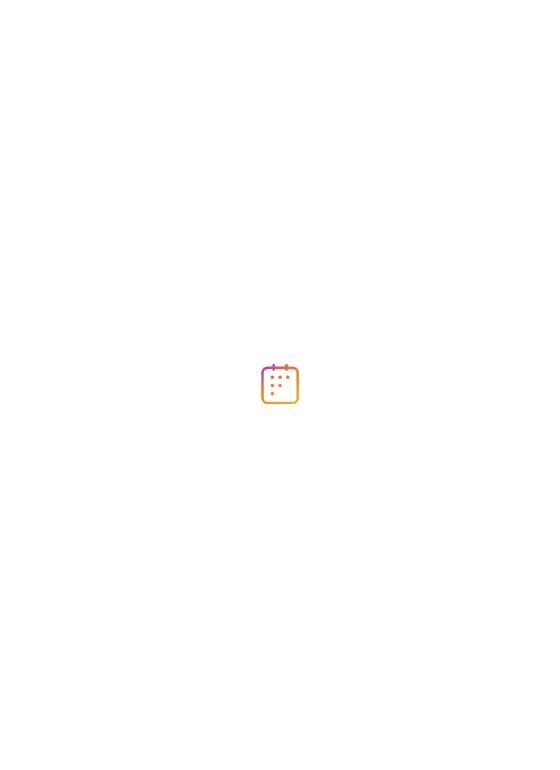 scroll, scrollTop: 0, scrollLeft: 0, axis: both 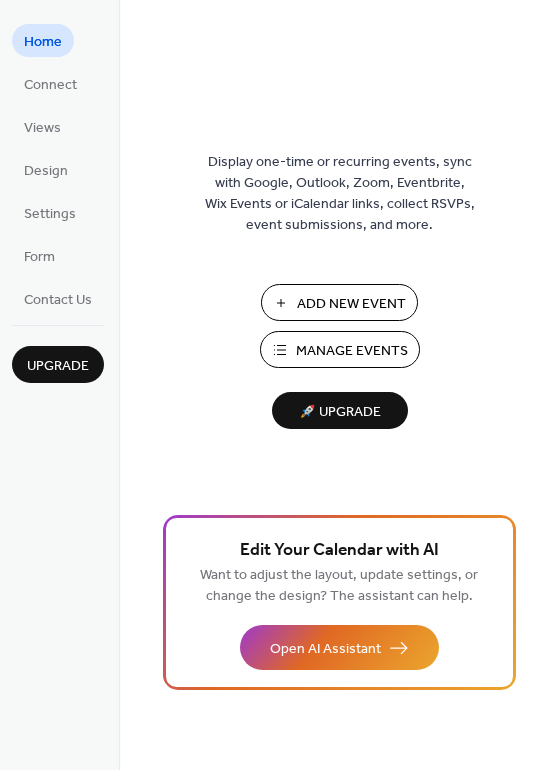click on "Manage Events" at bounding box center [352, 351] 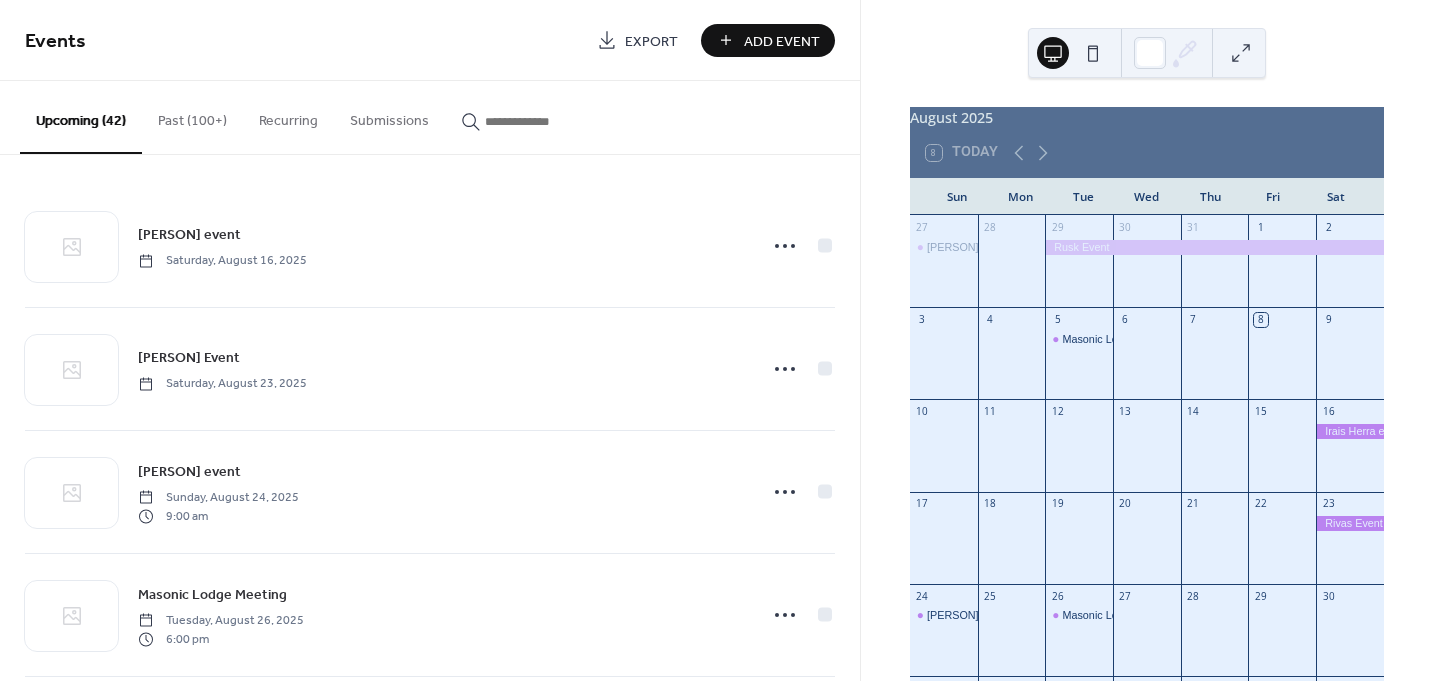 scroll, scrollTop: 0, scrollLeft: 0, axis: both 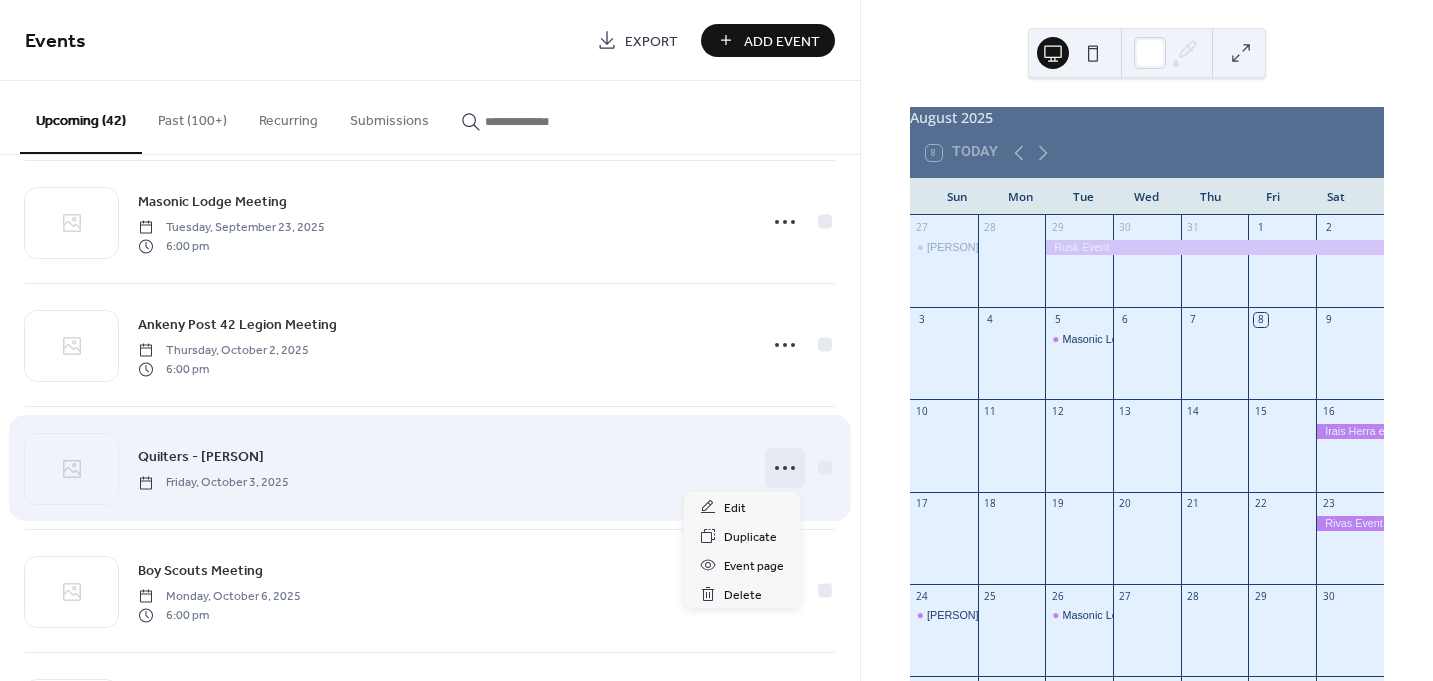 click 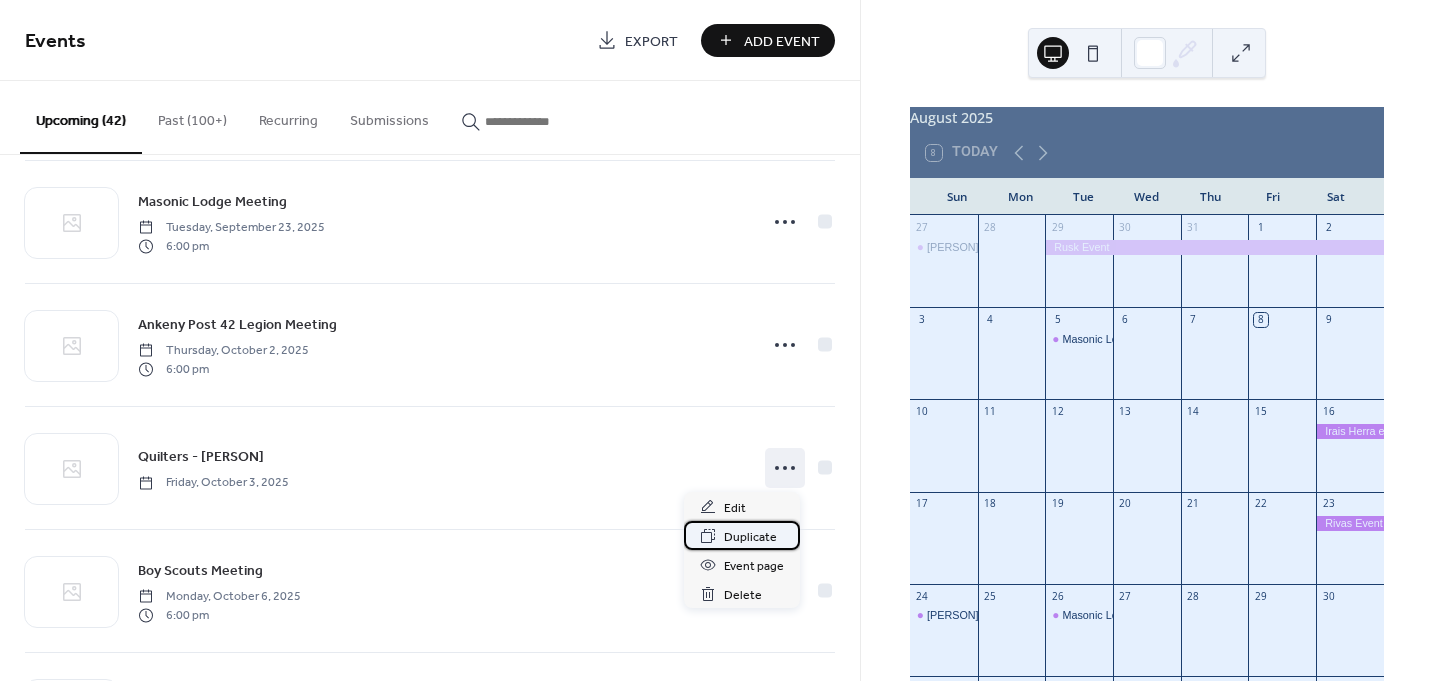 click on "Duplicate" at bounding box center (750, 537) 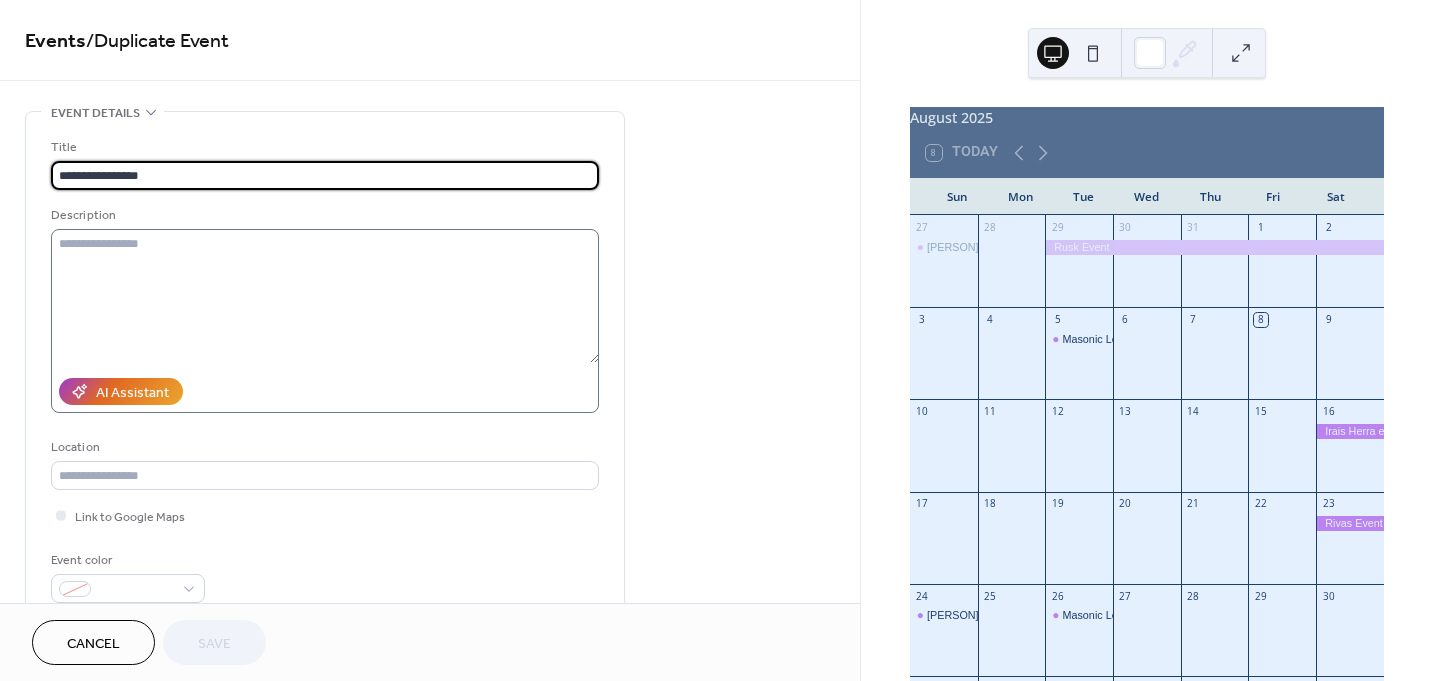 drag, startPoint x: 152, startPoint y: 178, endPoint x: 245, endPoint y: 257, distance: 122.02459 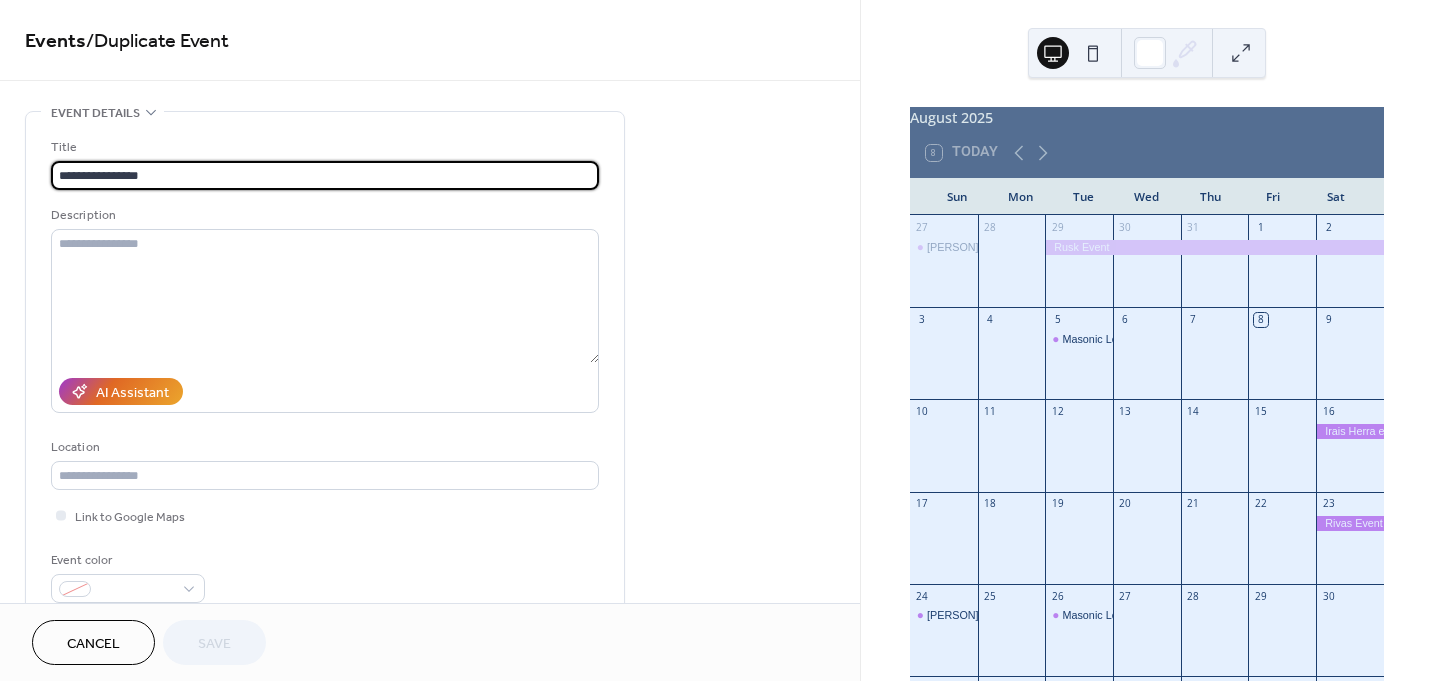 drag, startPoint x: 155, startPoint y: 168, endPoint x: 54, endPoint y: 163, distance: 101.12369 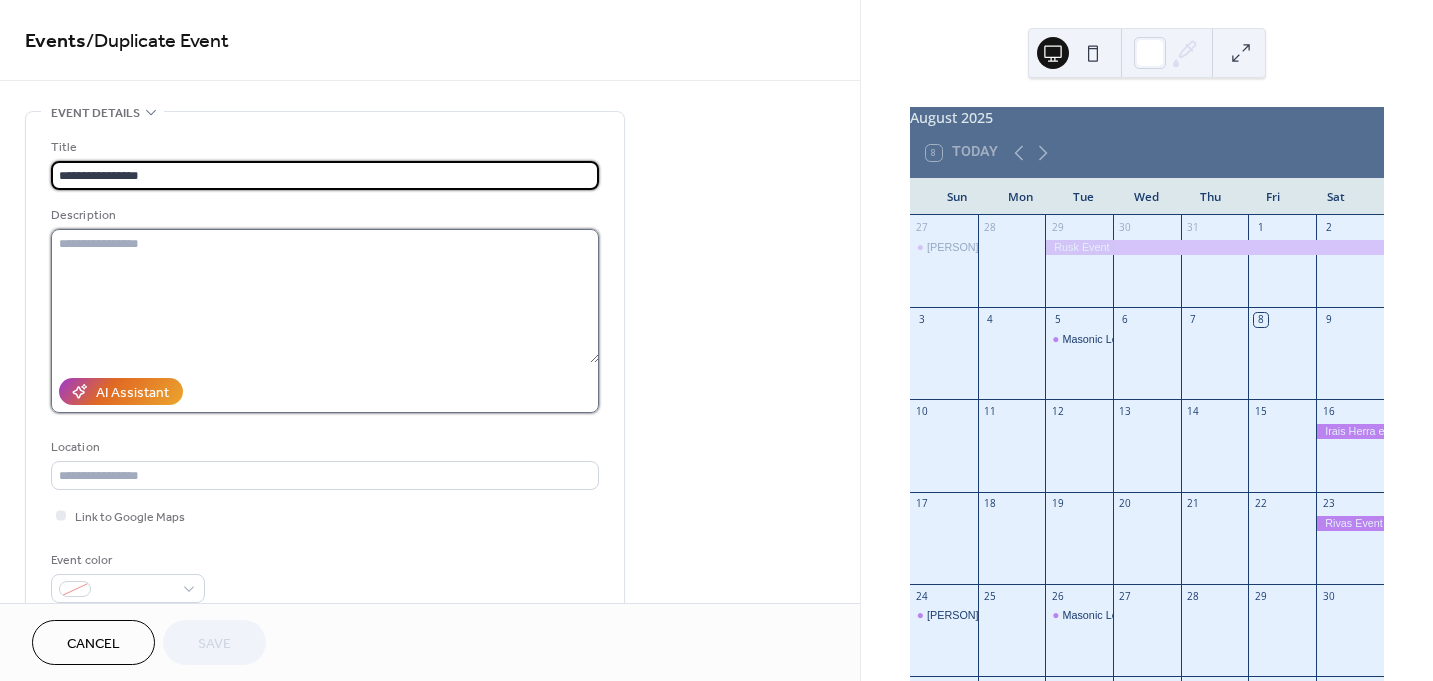 click at bounding box center [325, 296] 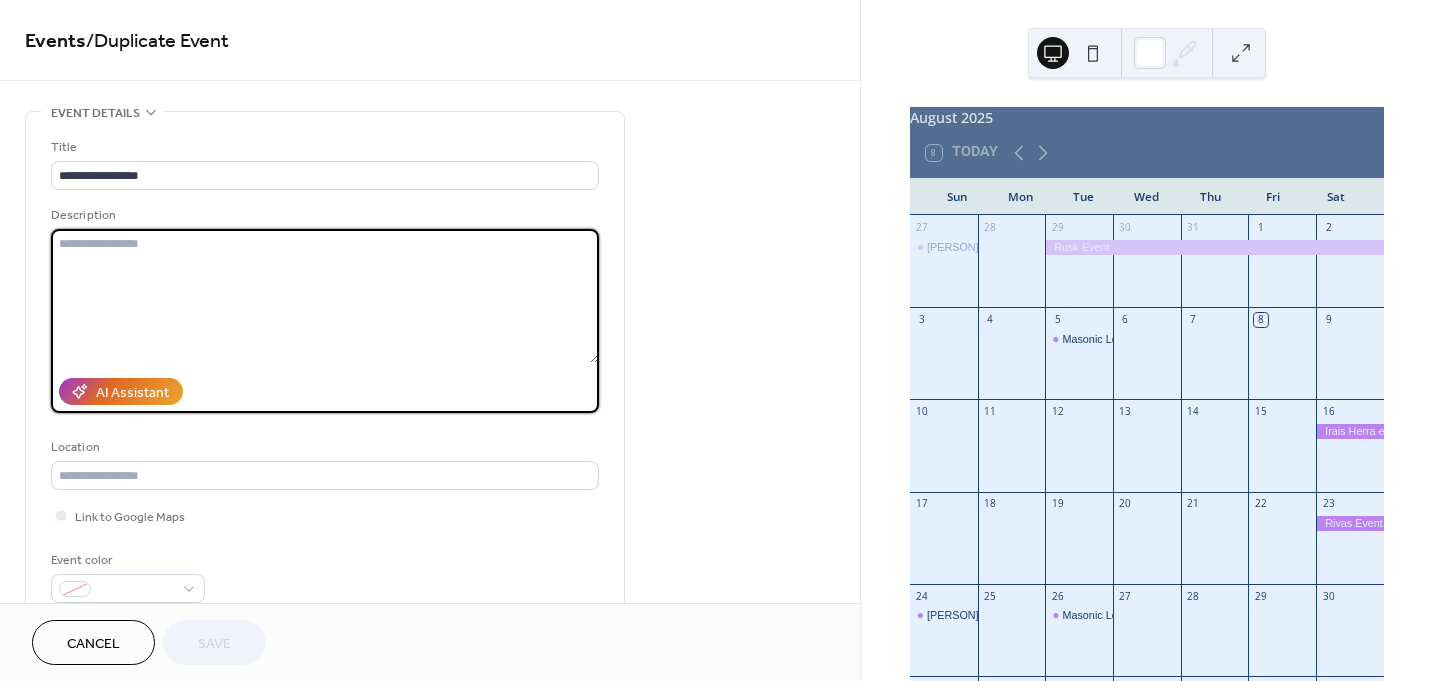 paste on "**********" 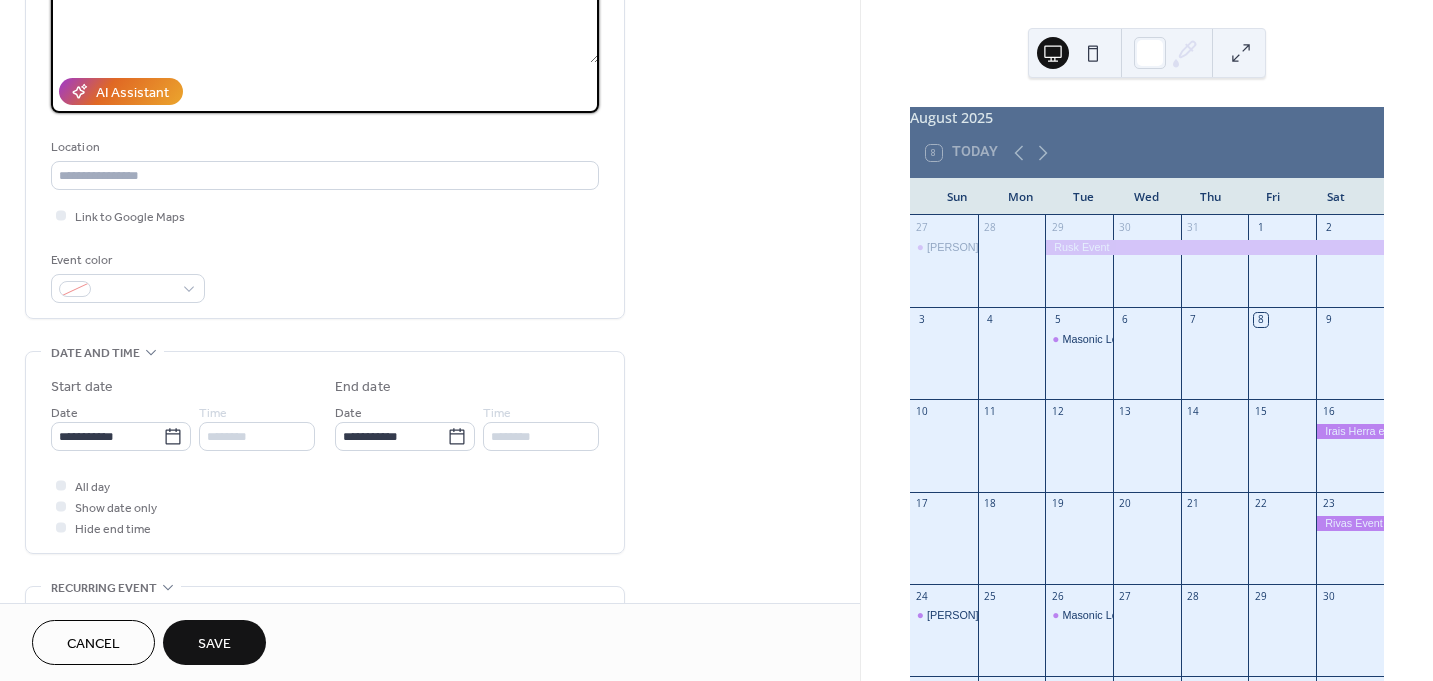 scroll, scrollTop: 400, scrollLeft: 0, axis: vertical 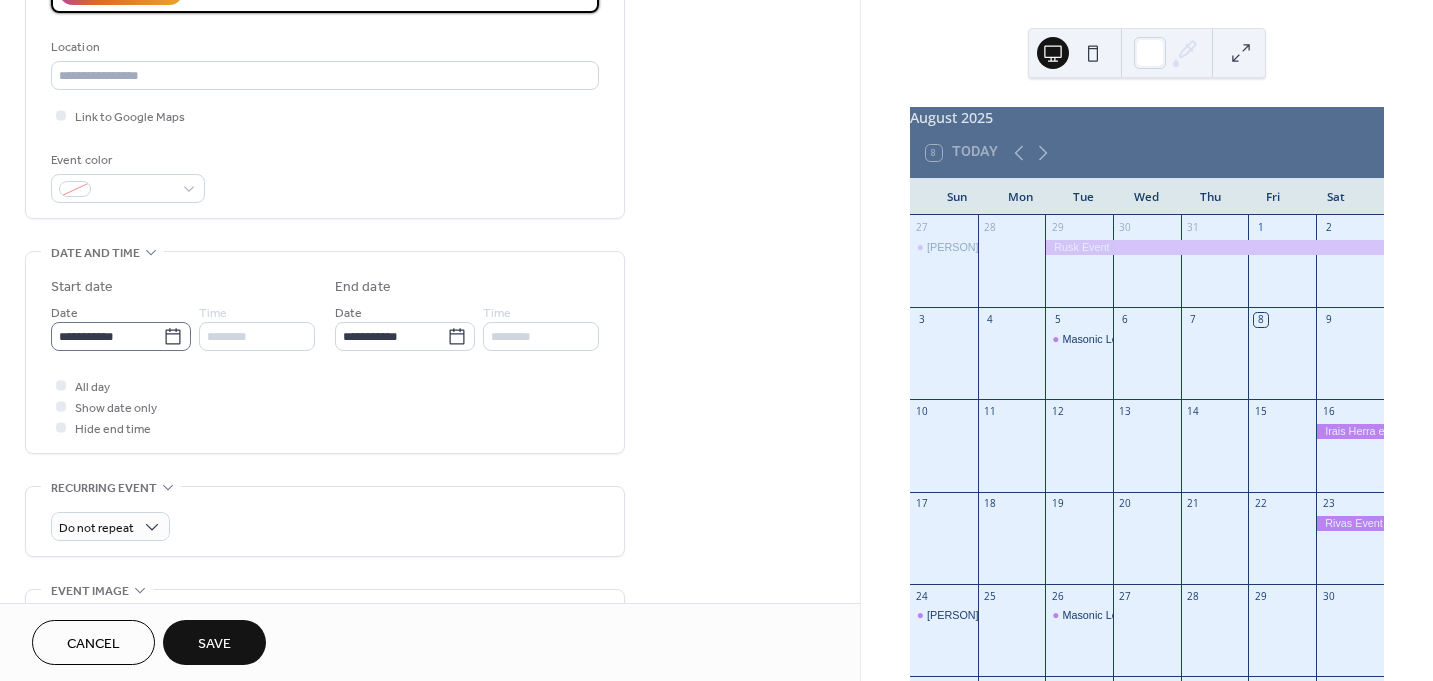 type on "**********" 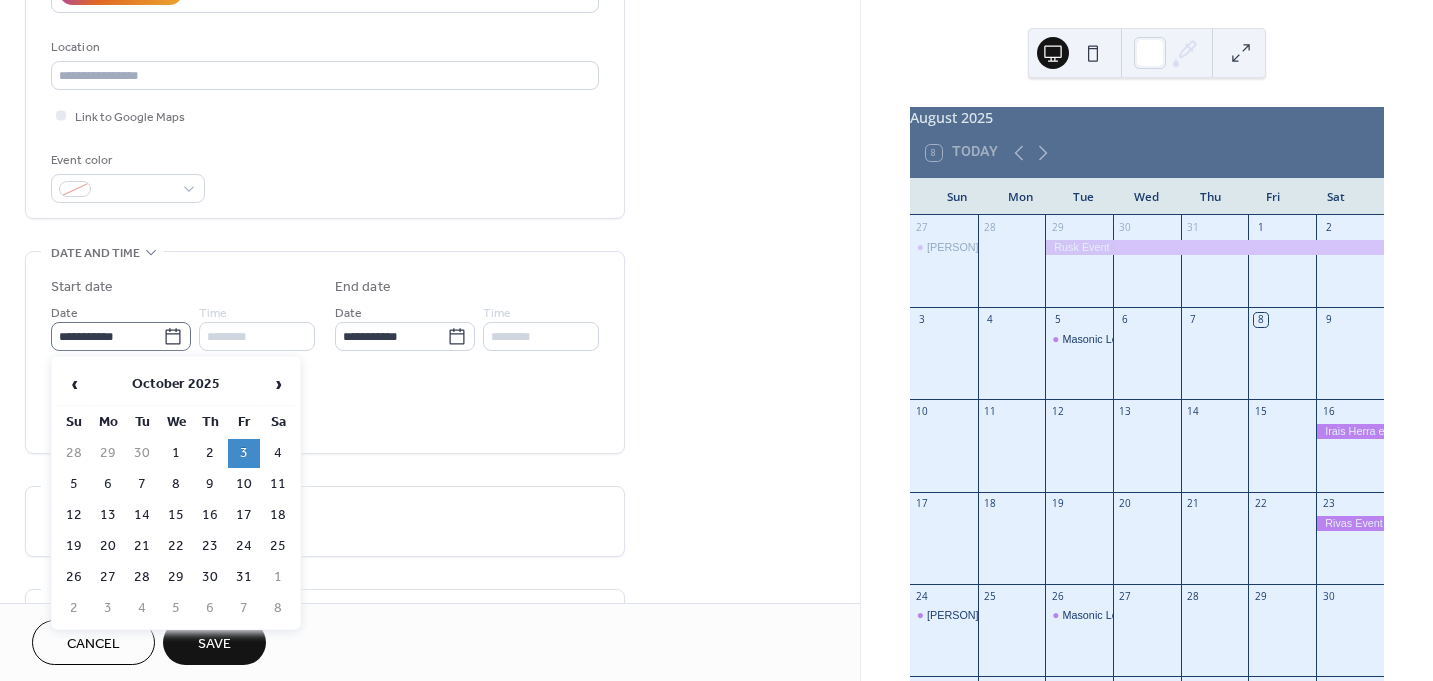 click 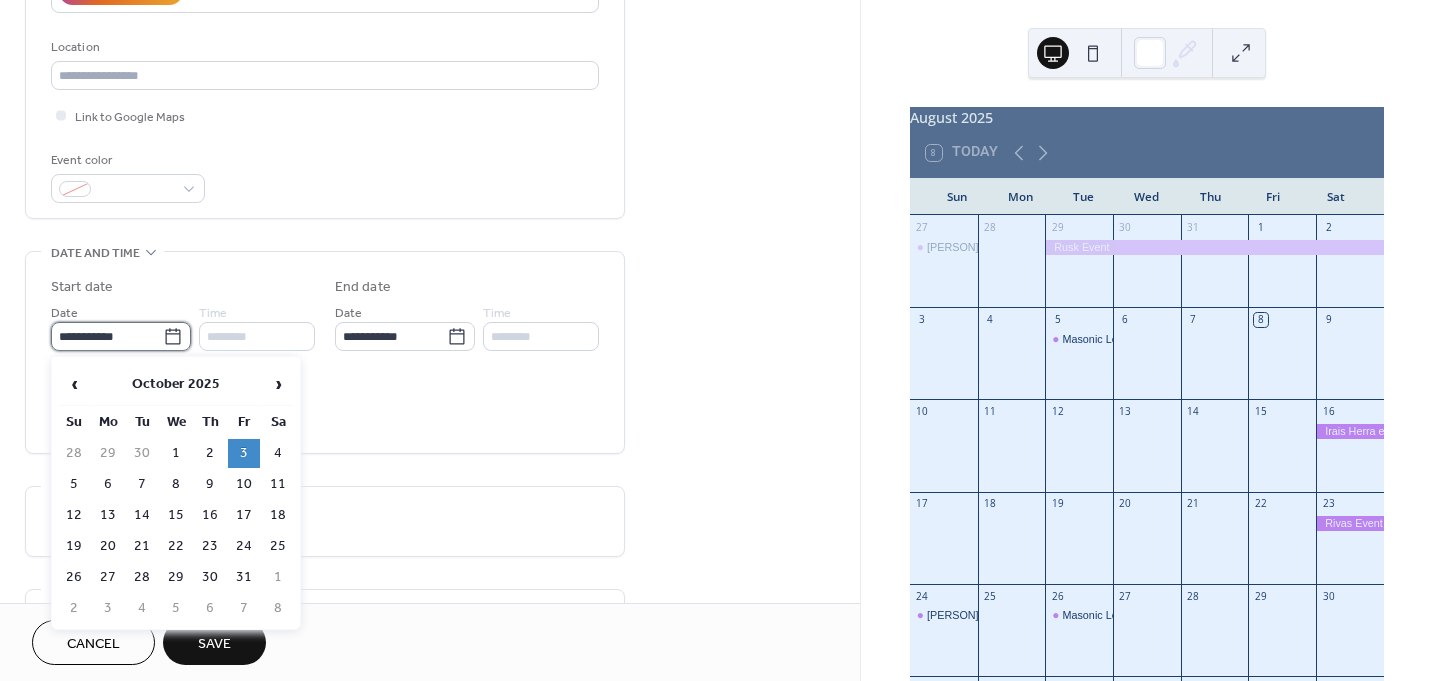 click on "**********" at bounding box center (107, 336) 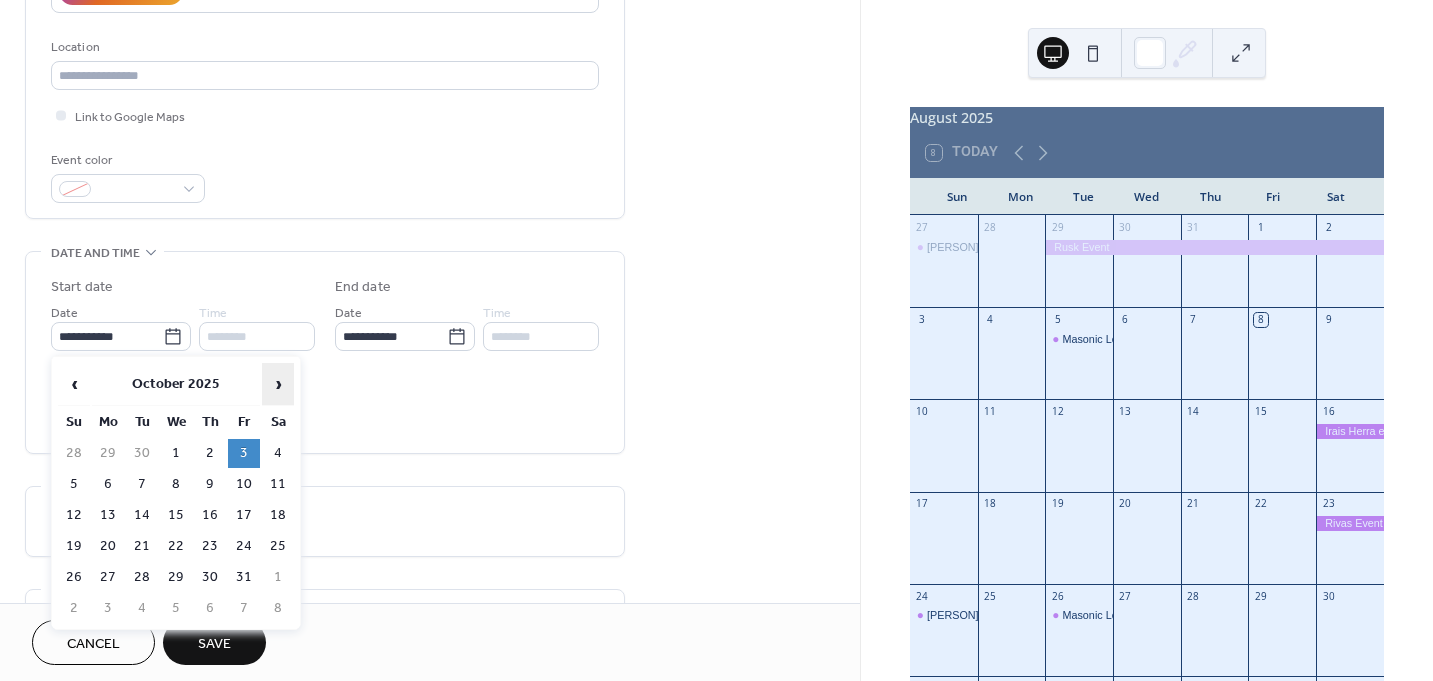 click on "›" at bounding box center [278, 384] 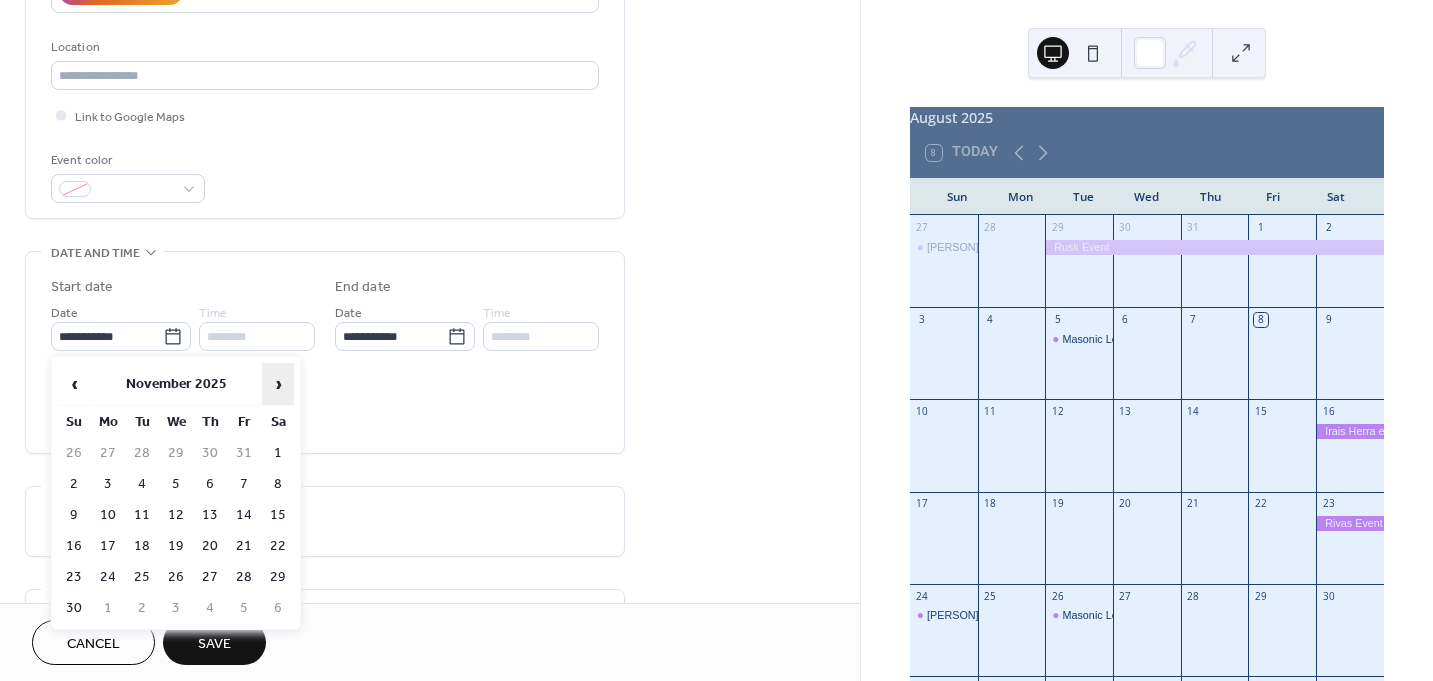 click on "›" at bounding box center (278, 384) 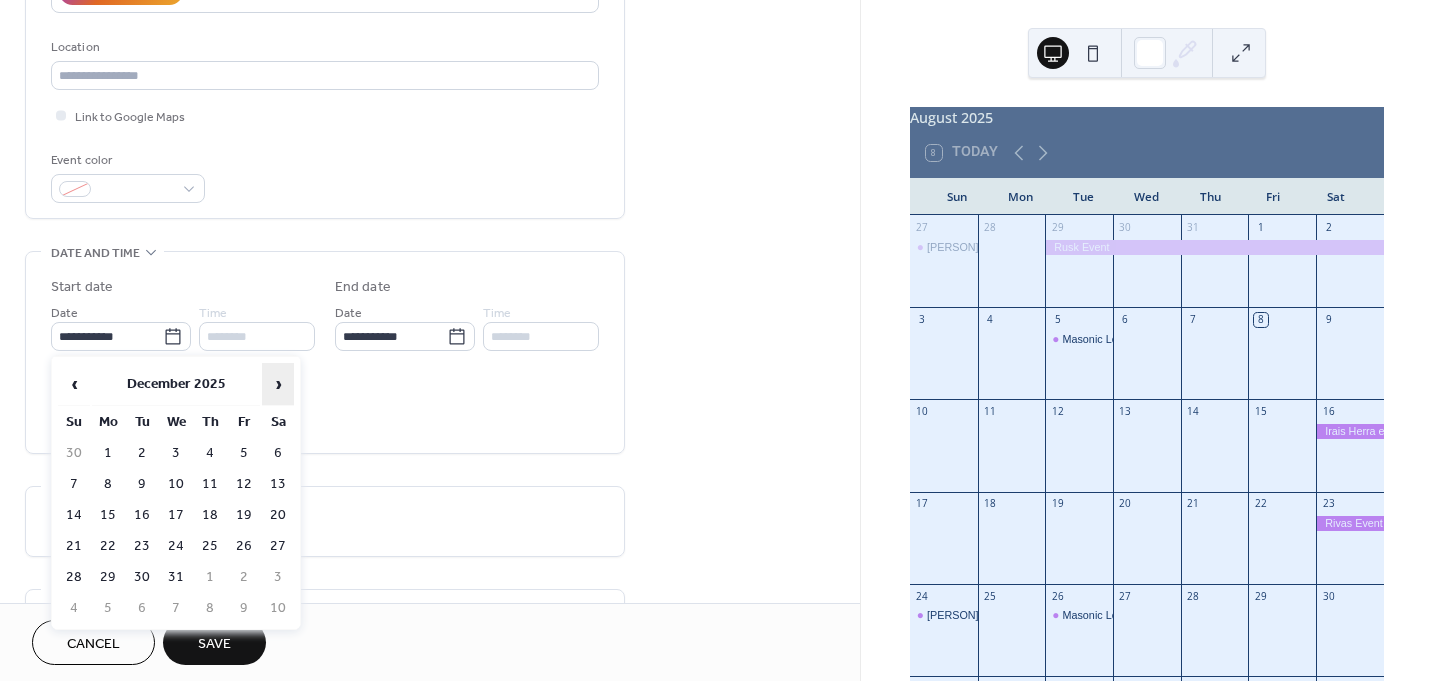 click on "›" at bounding box center [278, 384] 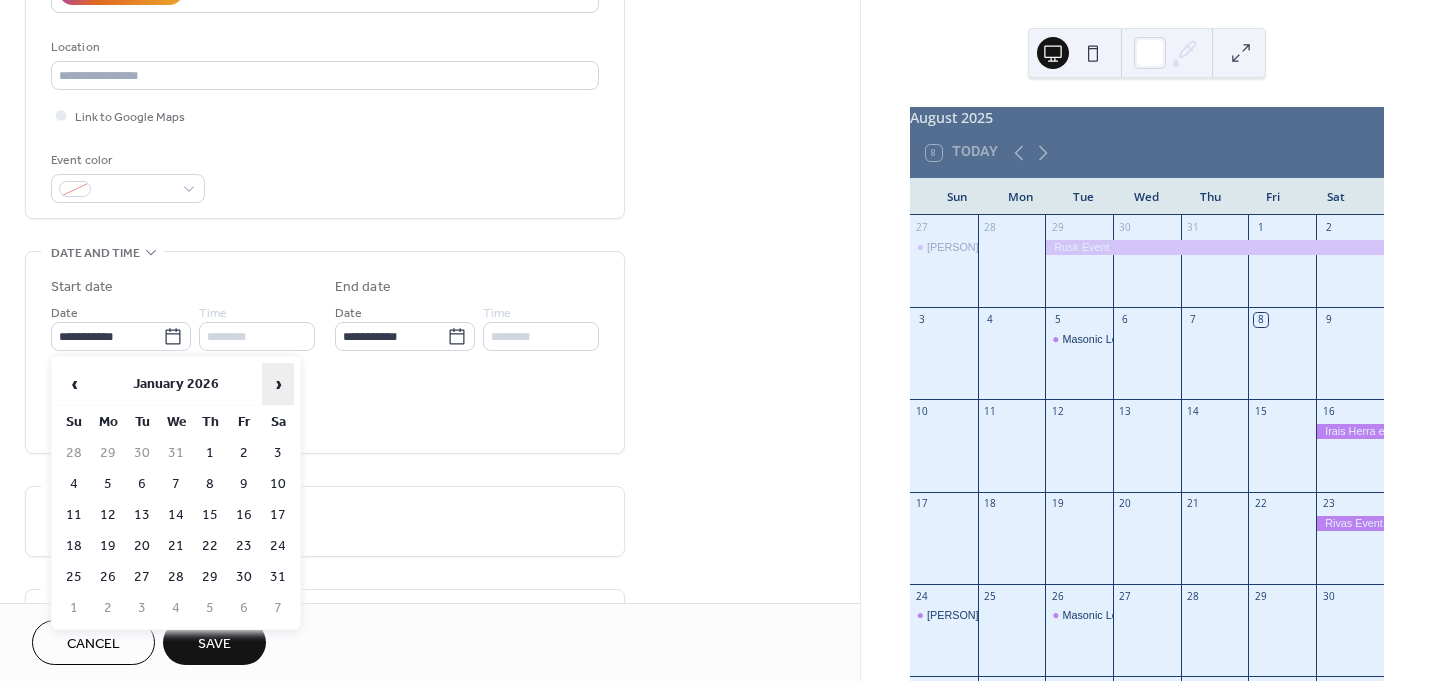 click on "›" at bounding box center [278, 384] 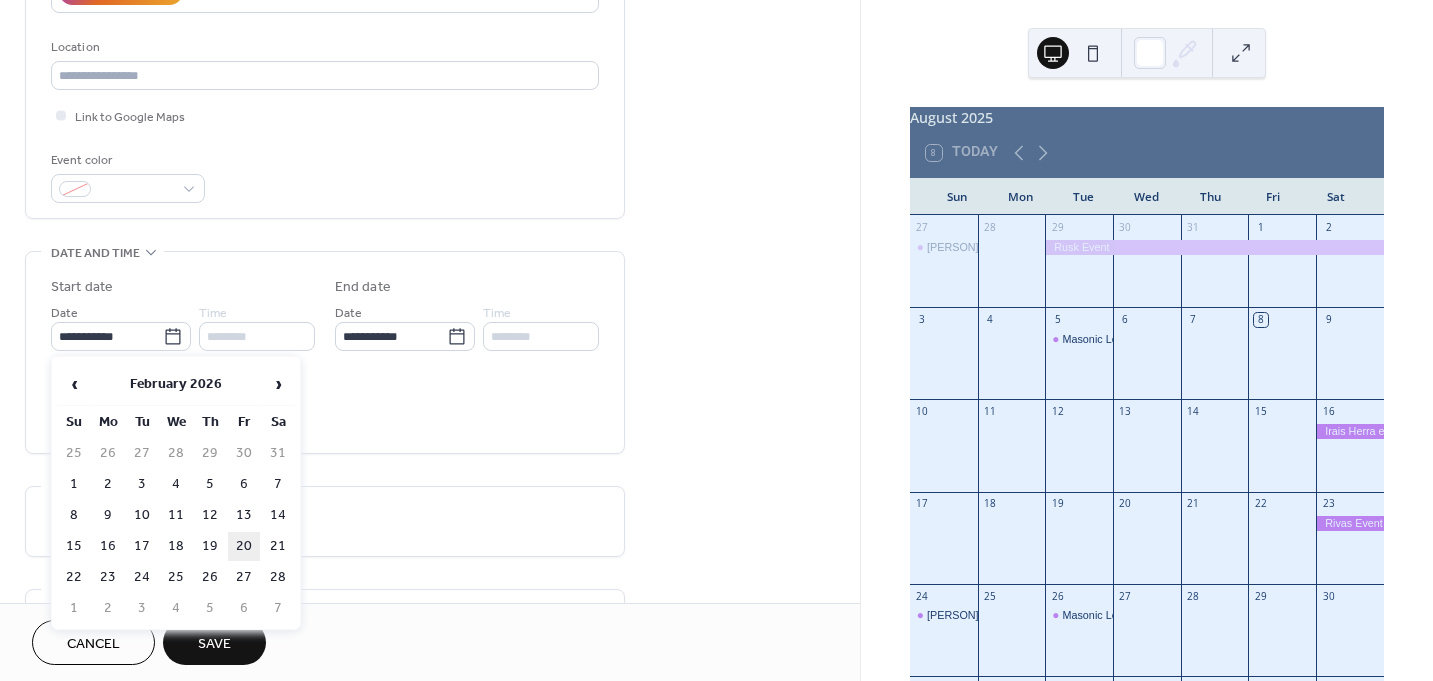 click on "20" at bounding box center [244, 546] 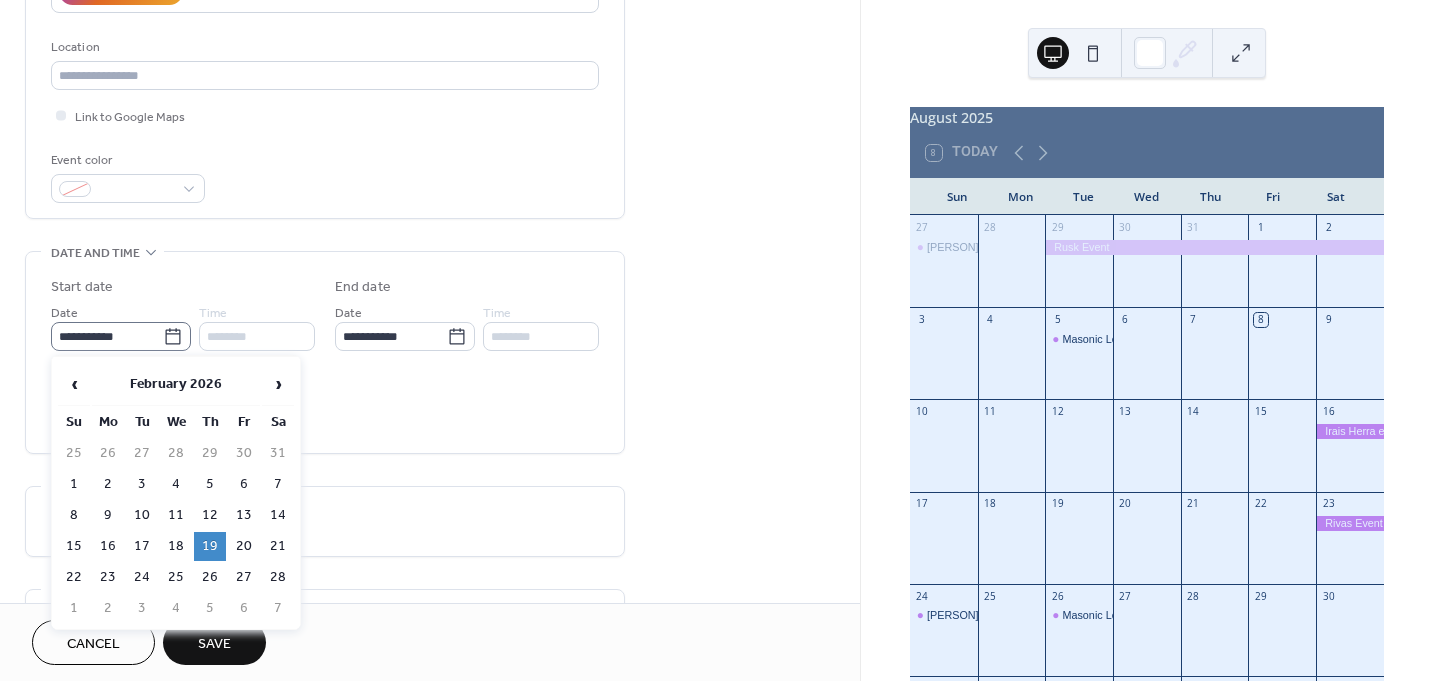 click 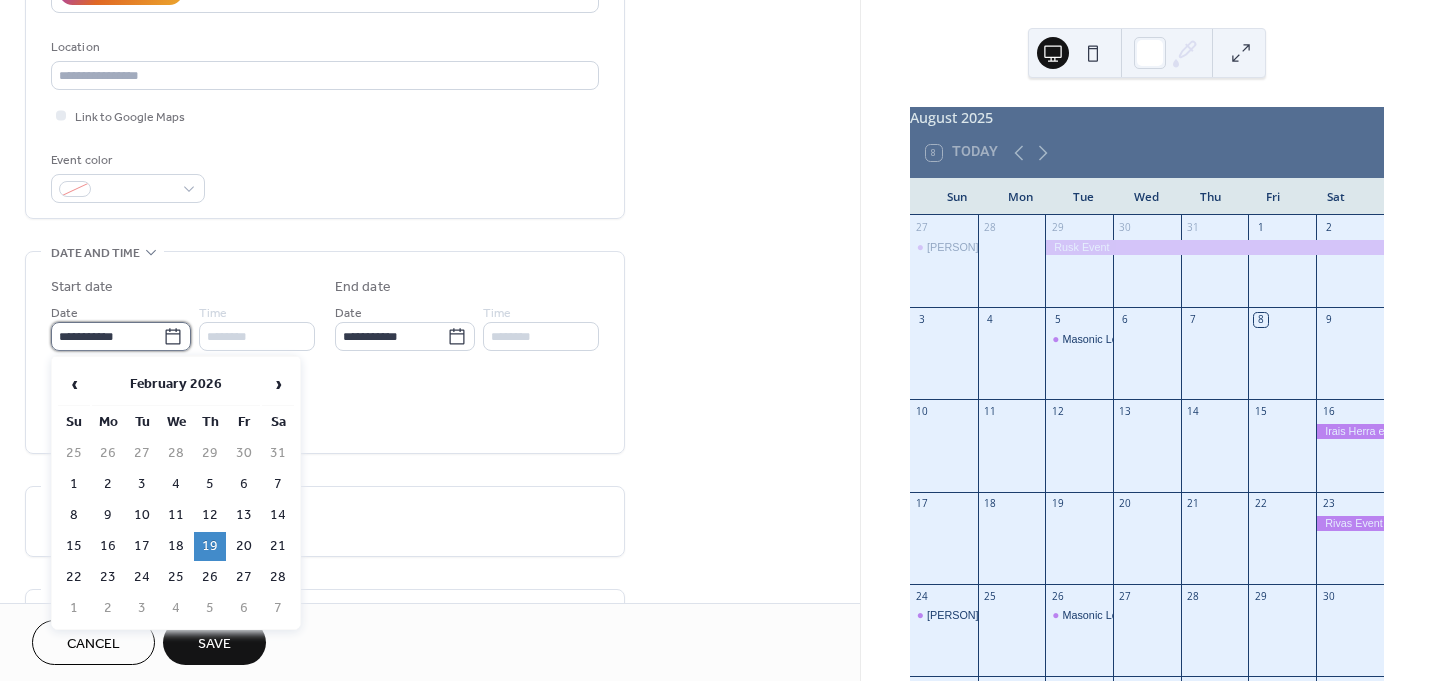 click on "**********" at bounding box center [107, 336] 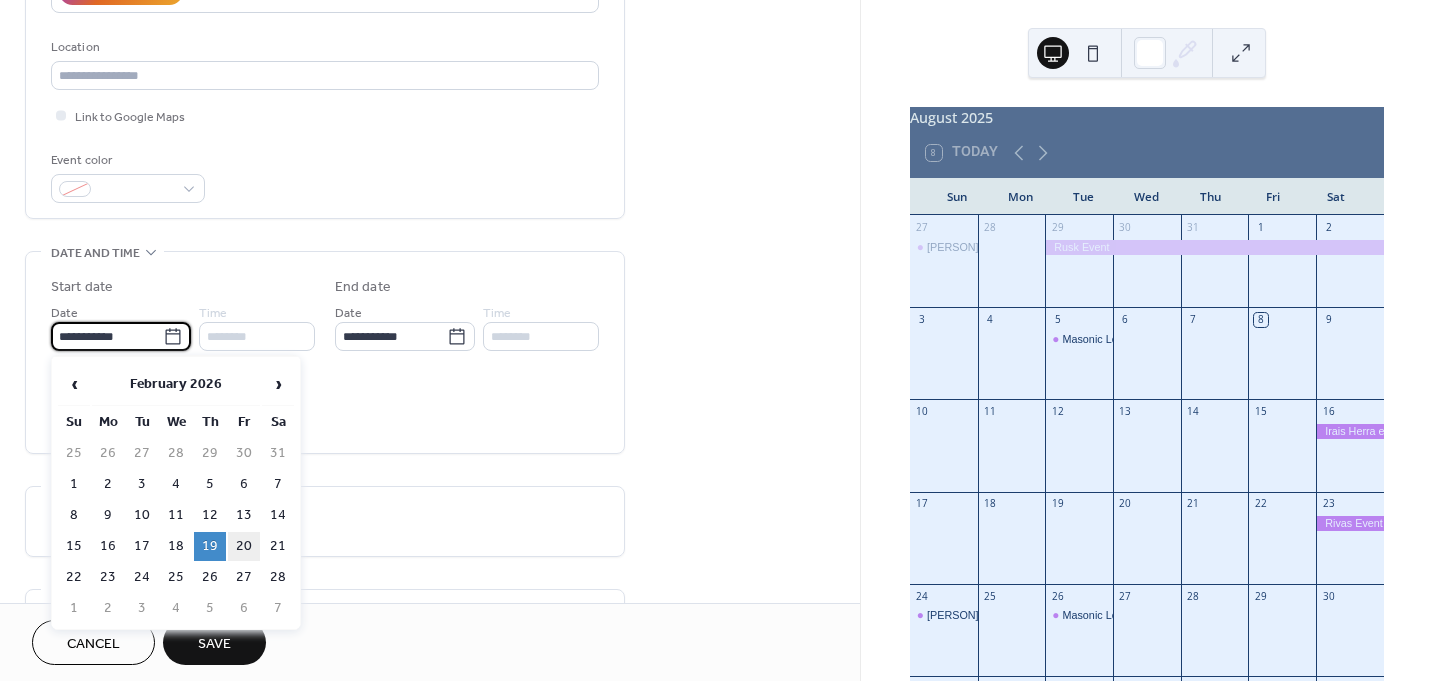 click on "20" at bounding box center [244, 546] 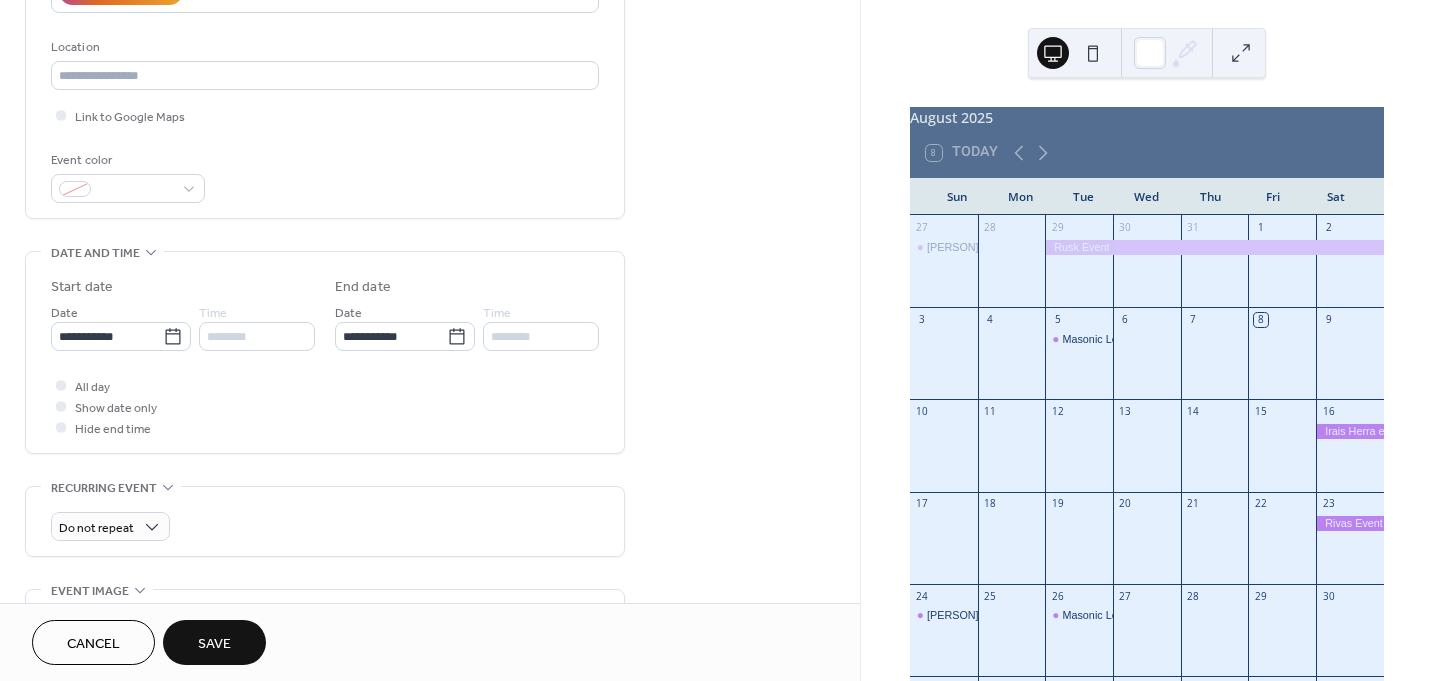 click on "Save" at bounding box center (214, 644) 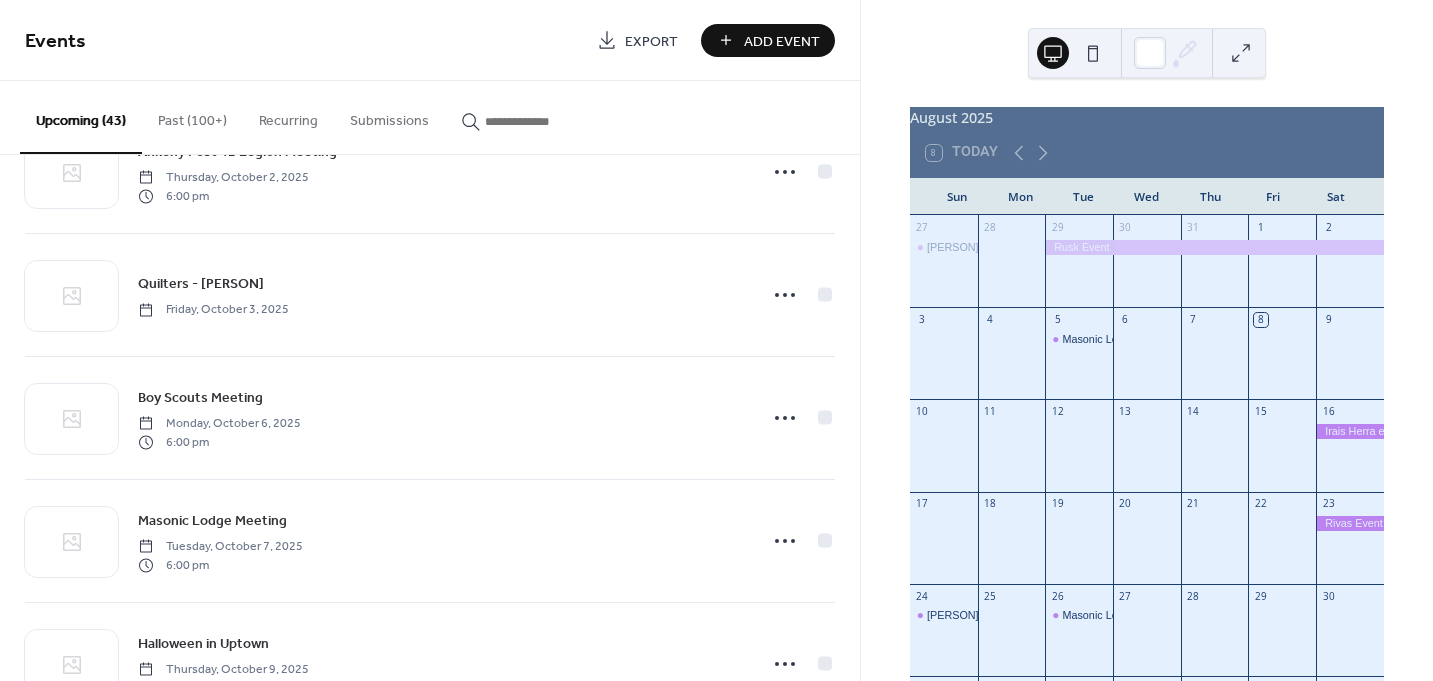 scroll, scrollTop: 1700, scrollLeft: 0, axis: vertical 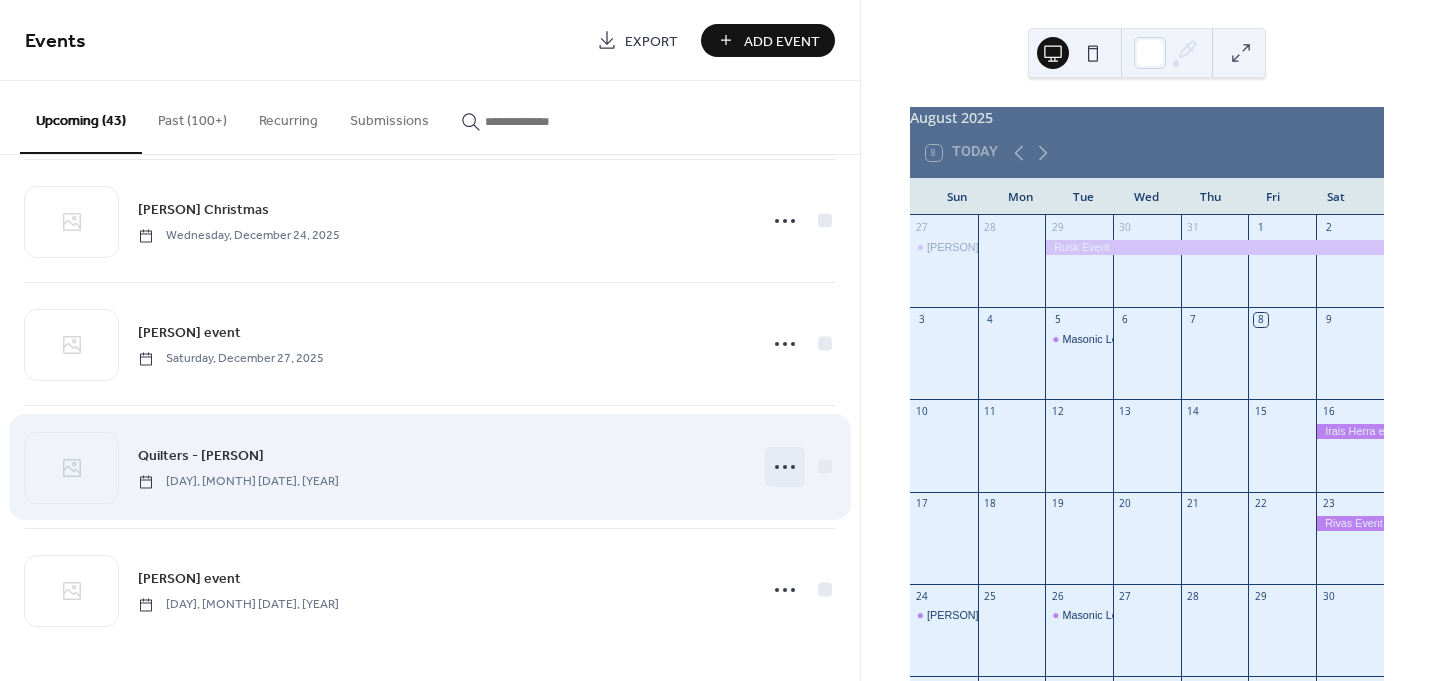 click 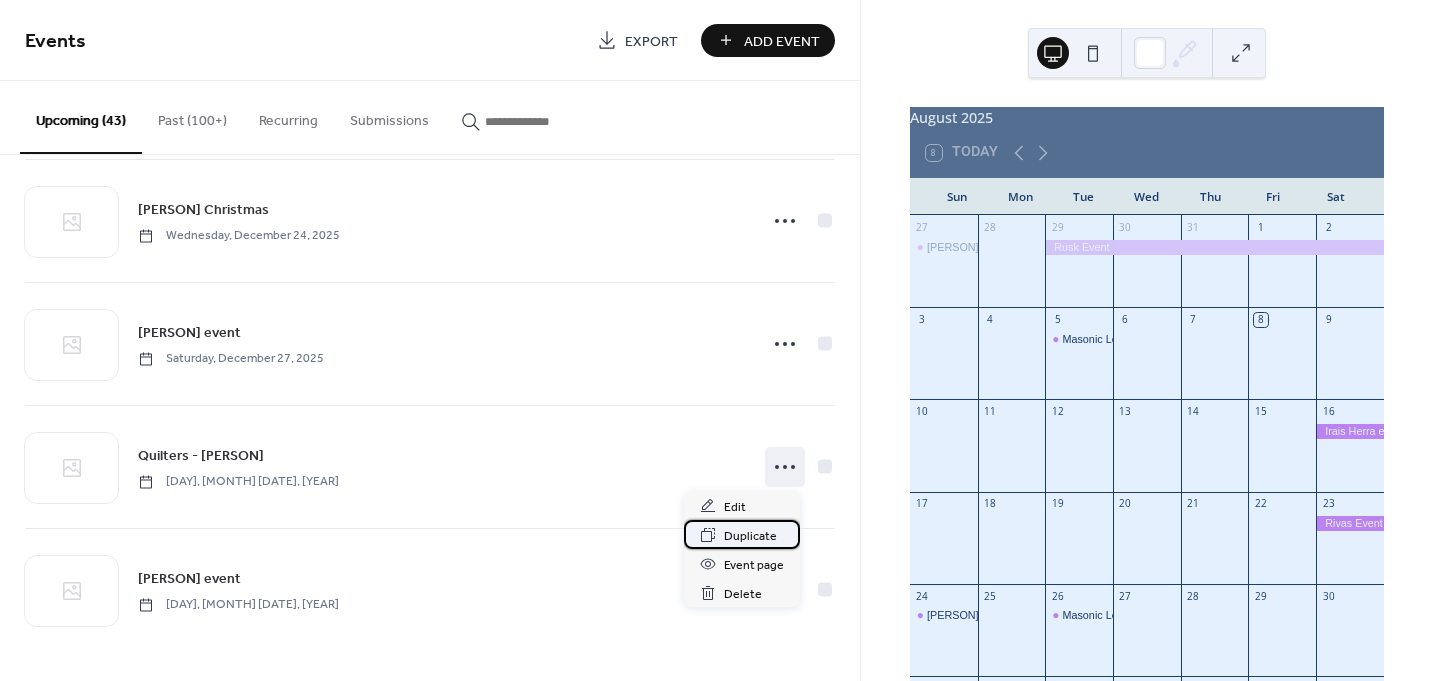 click on "Duplicate" at bounding box center [750, 536] 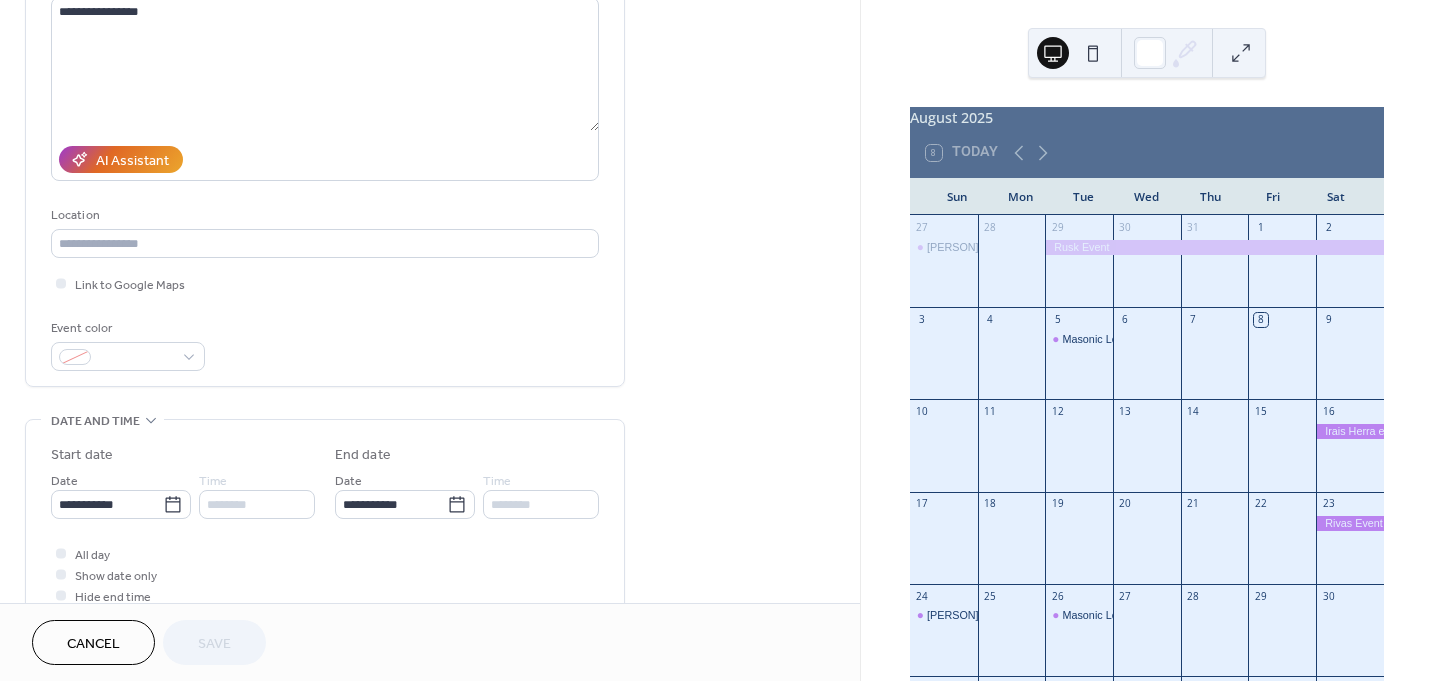 scroll, scrollTop: 300, scrollLeft: 0, axis: vertical 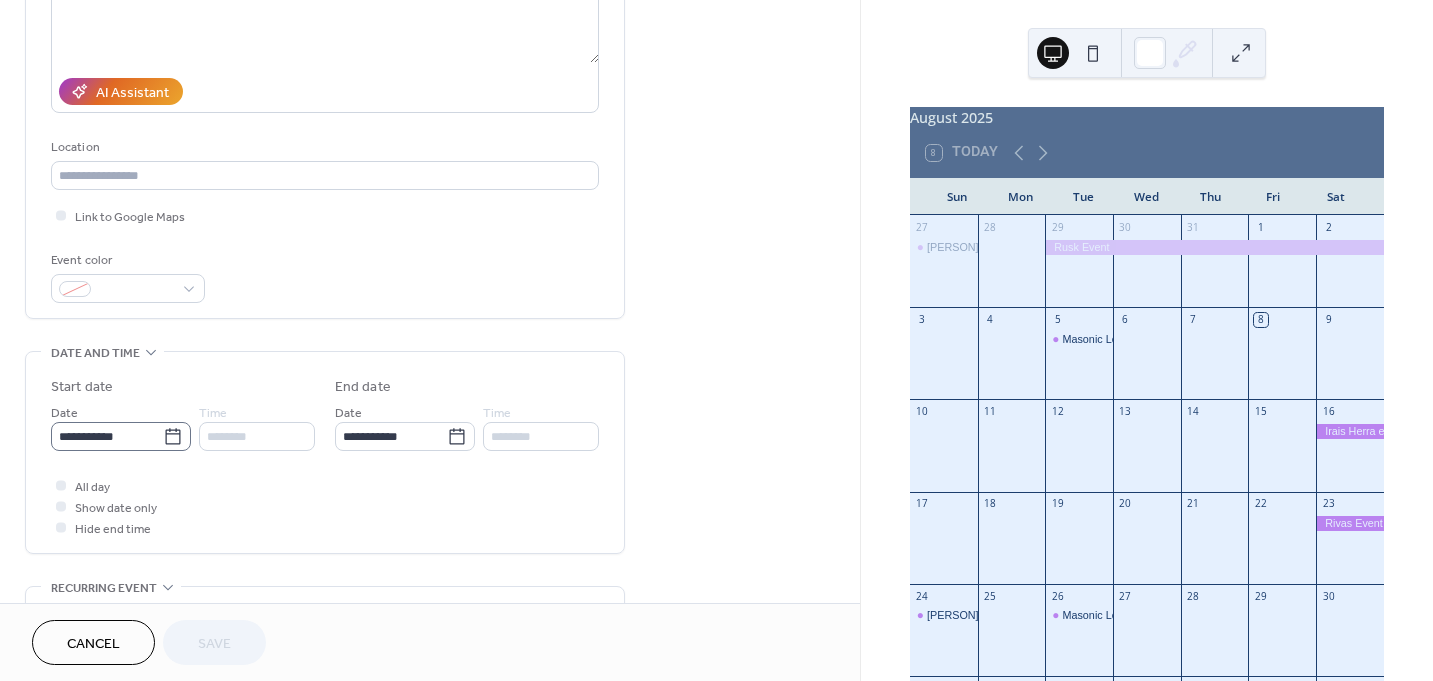 click 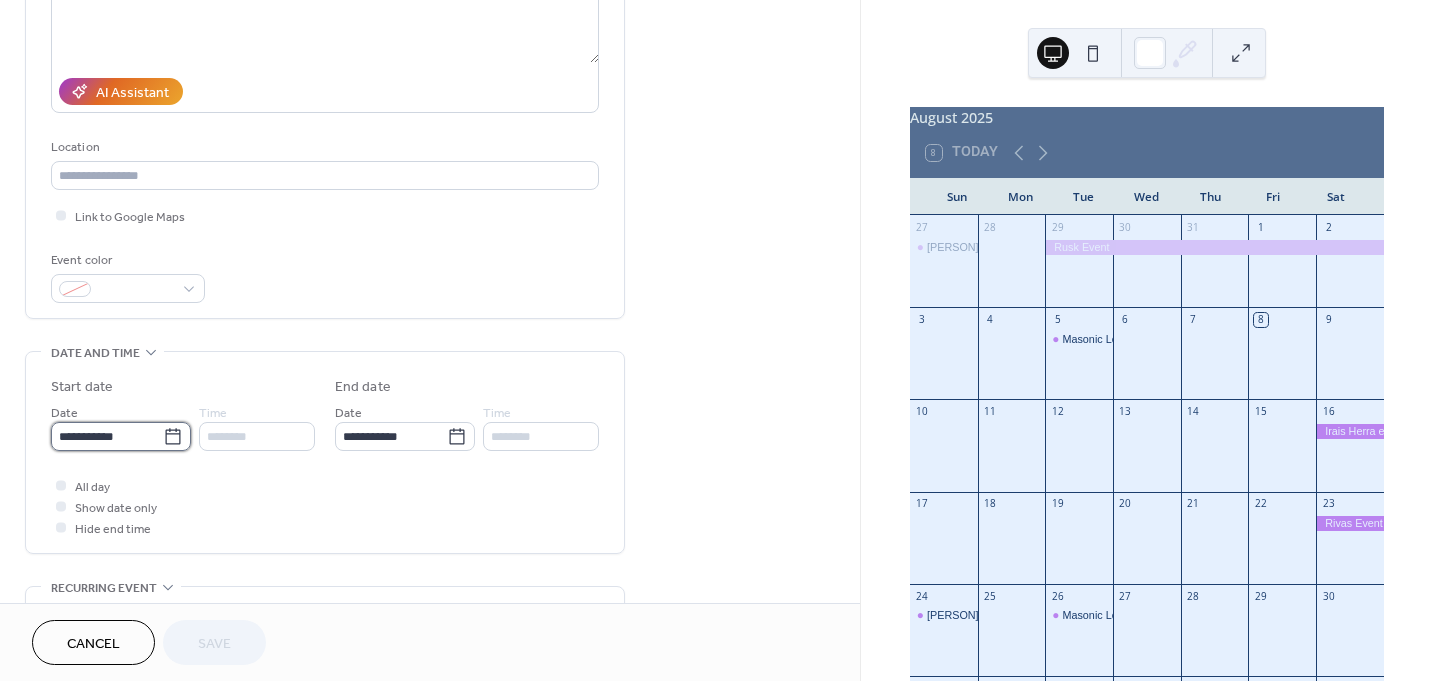 click on "**********" at bounding box center (107, 436) 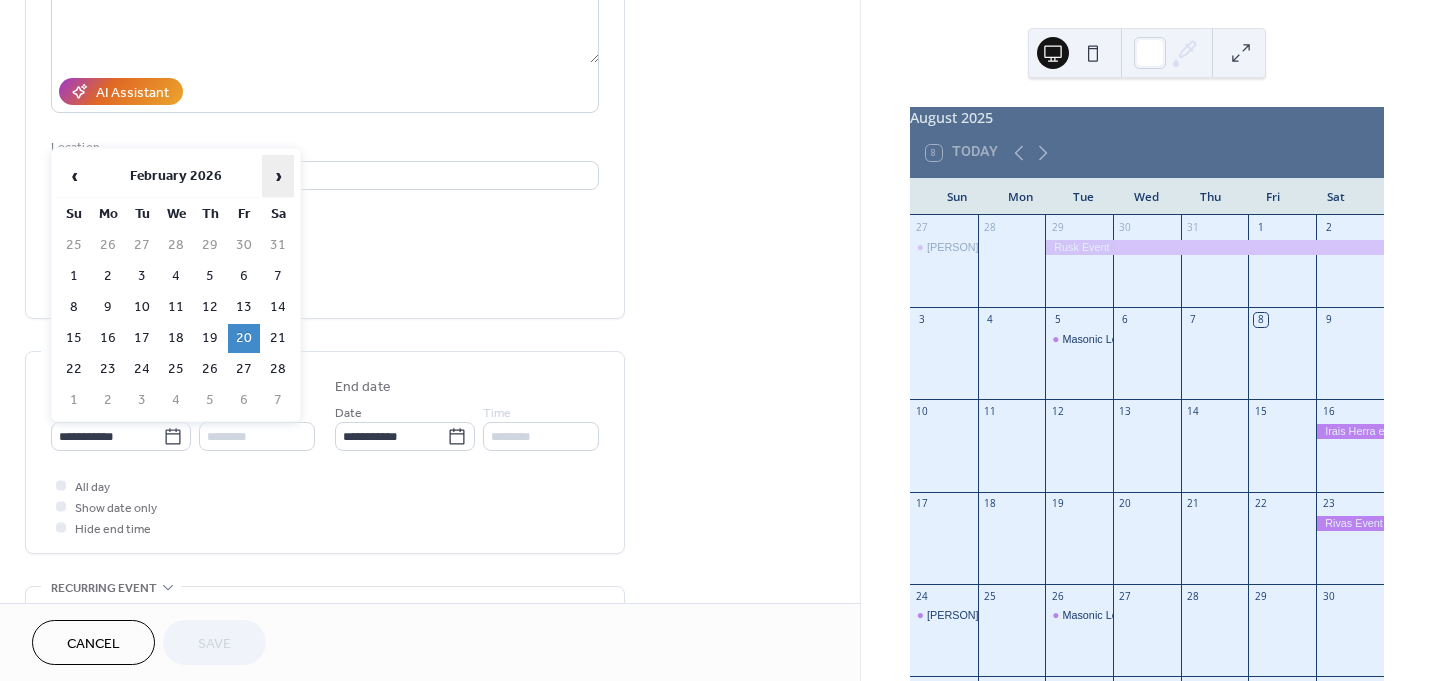 click on "›" at bounding box center [278, 176] 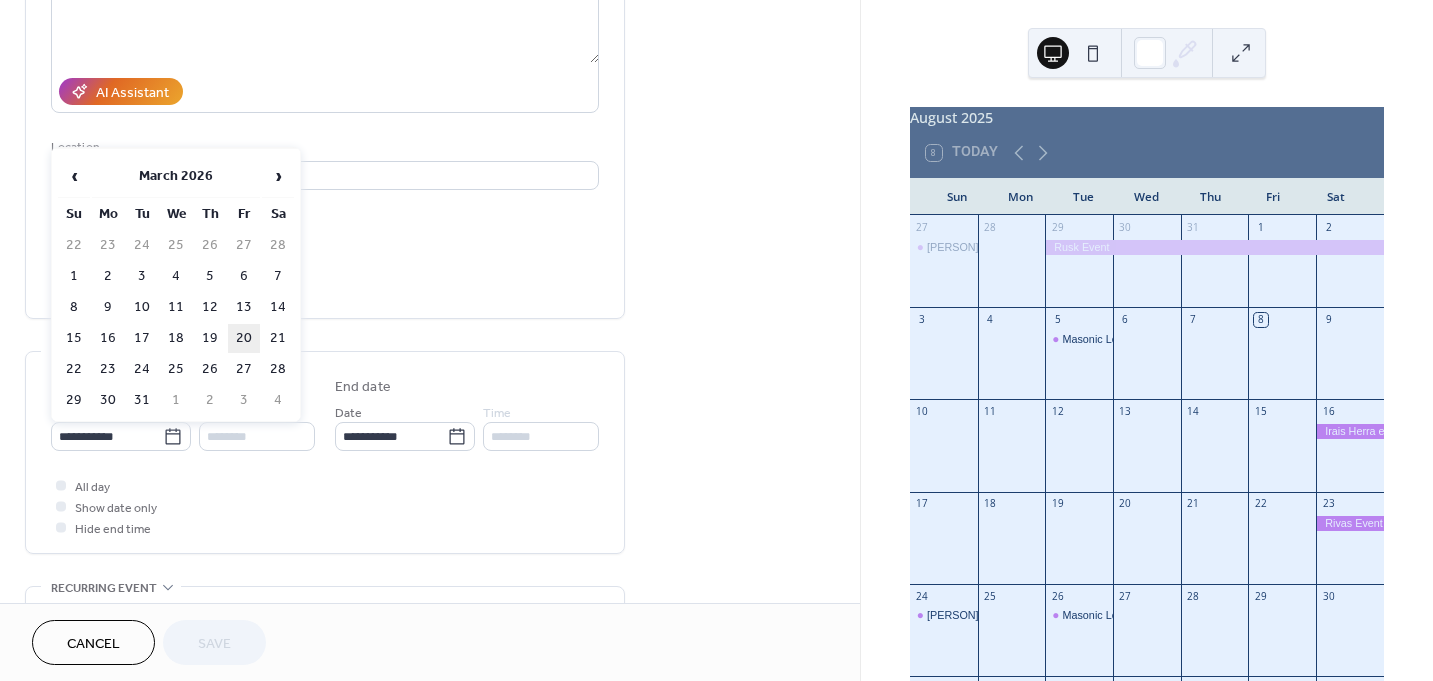 click on "20" at bounding box center (244, 338) 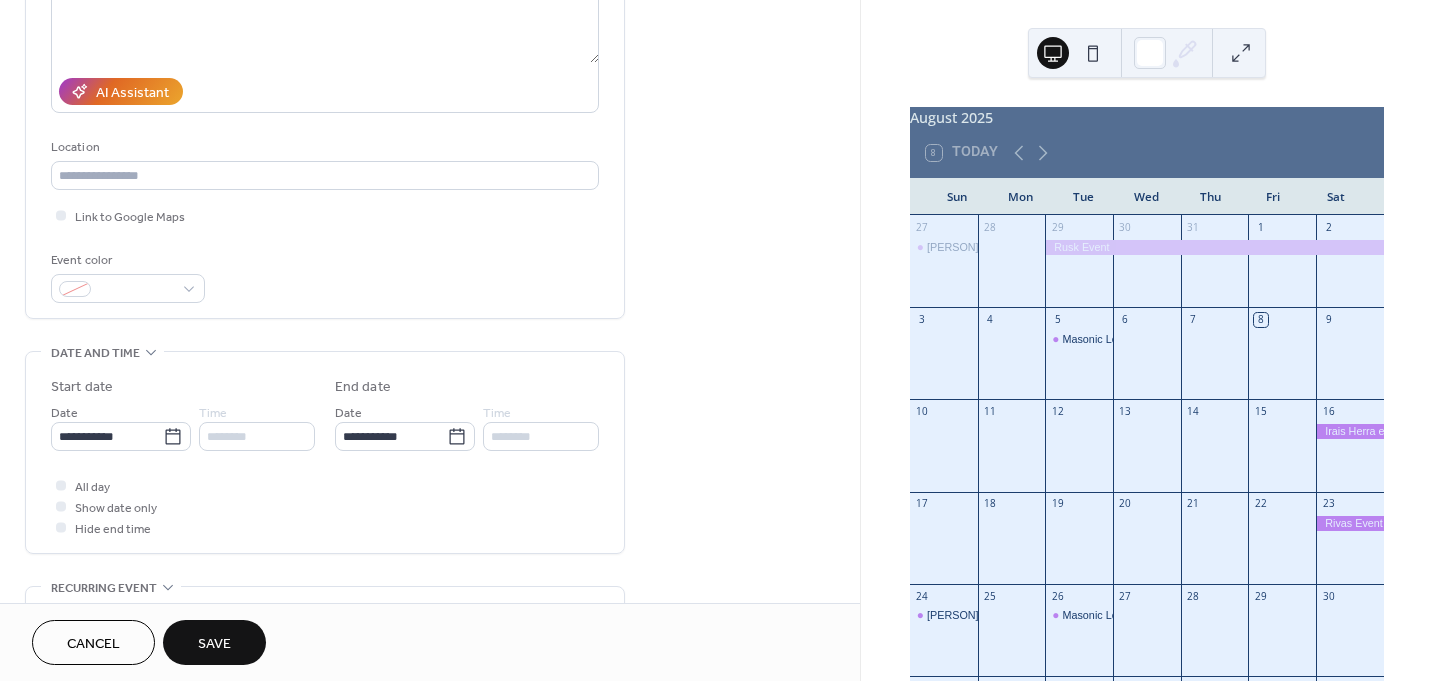 click on "Save" at bounding box center [214, 644] 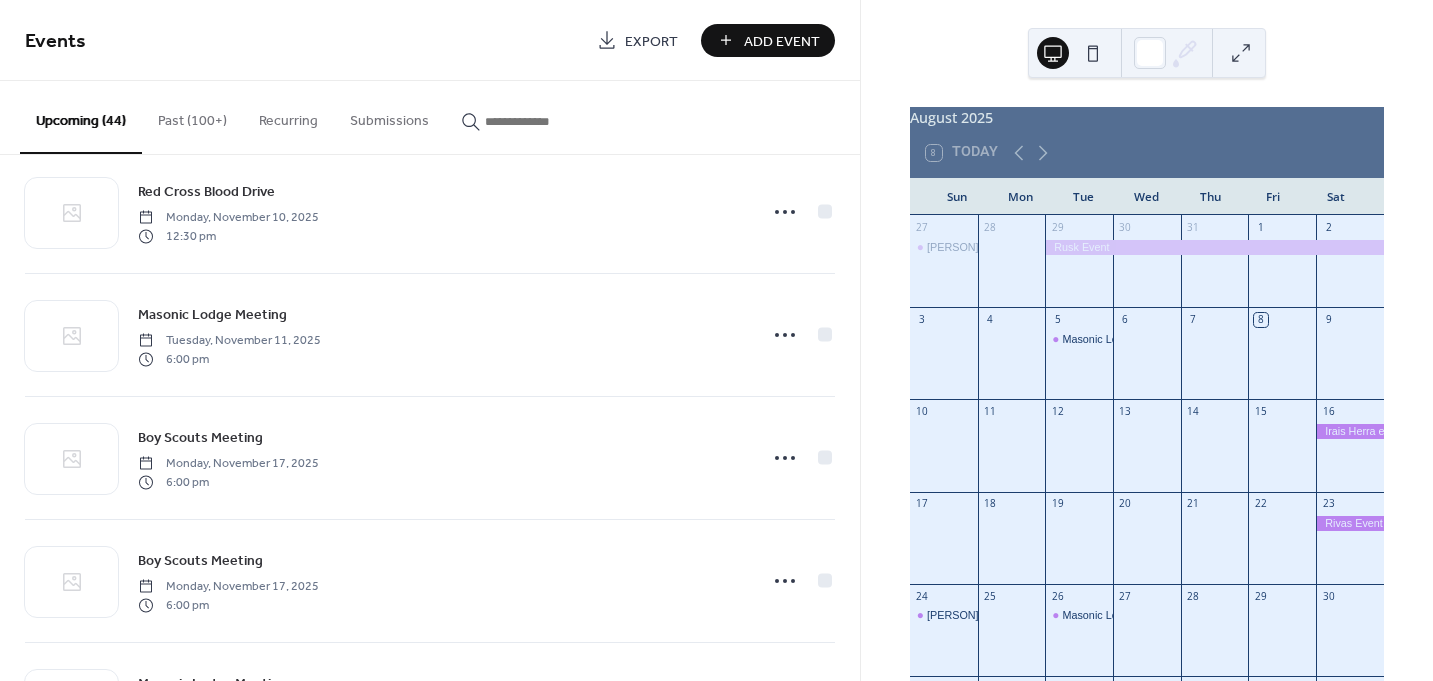 scroll, scrollTop: 3223, scrollLeft: 0, axis: vertical 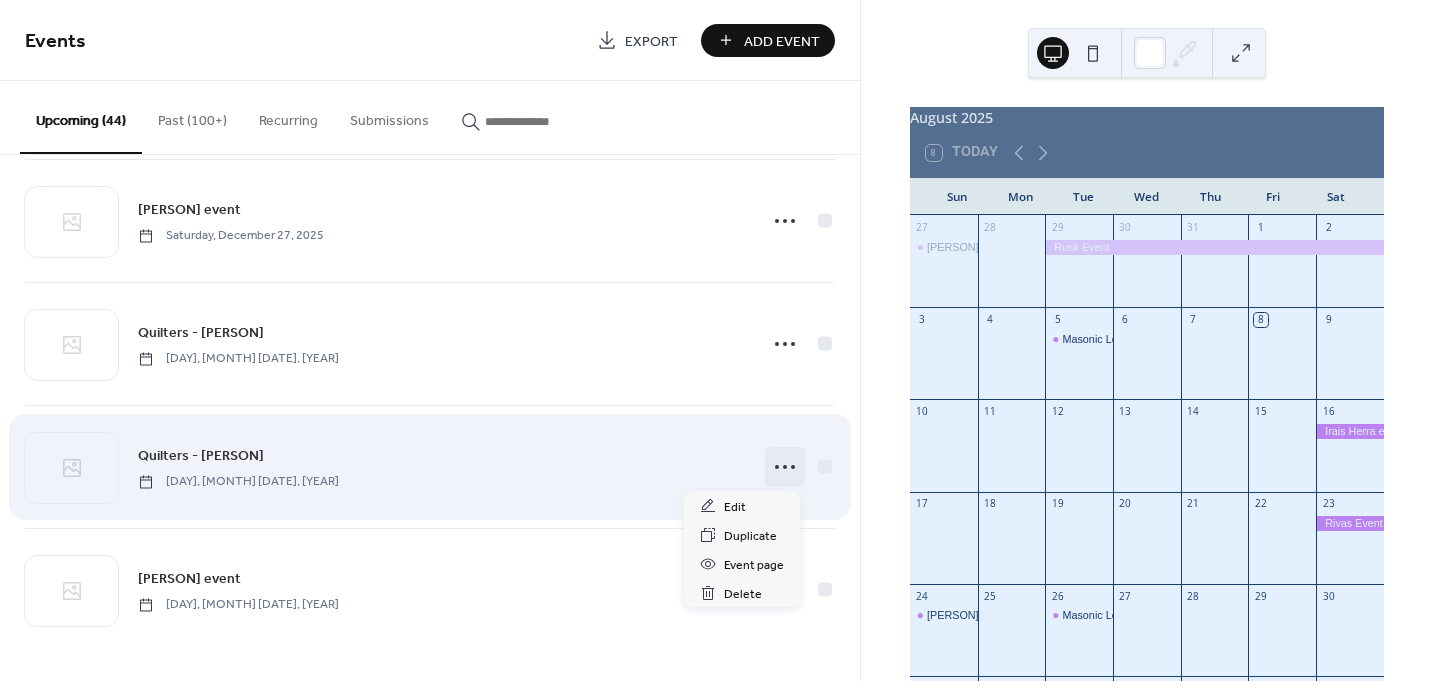 click 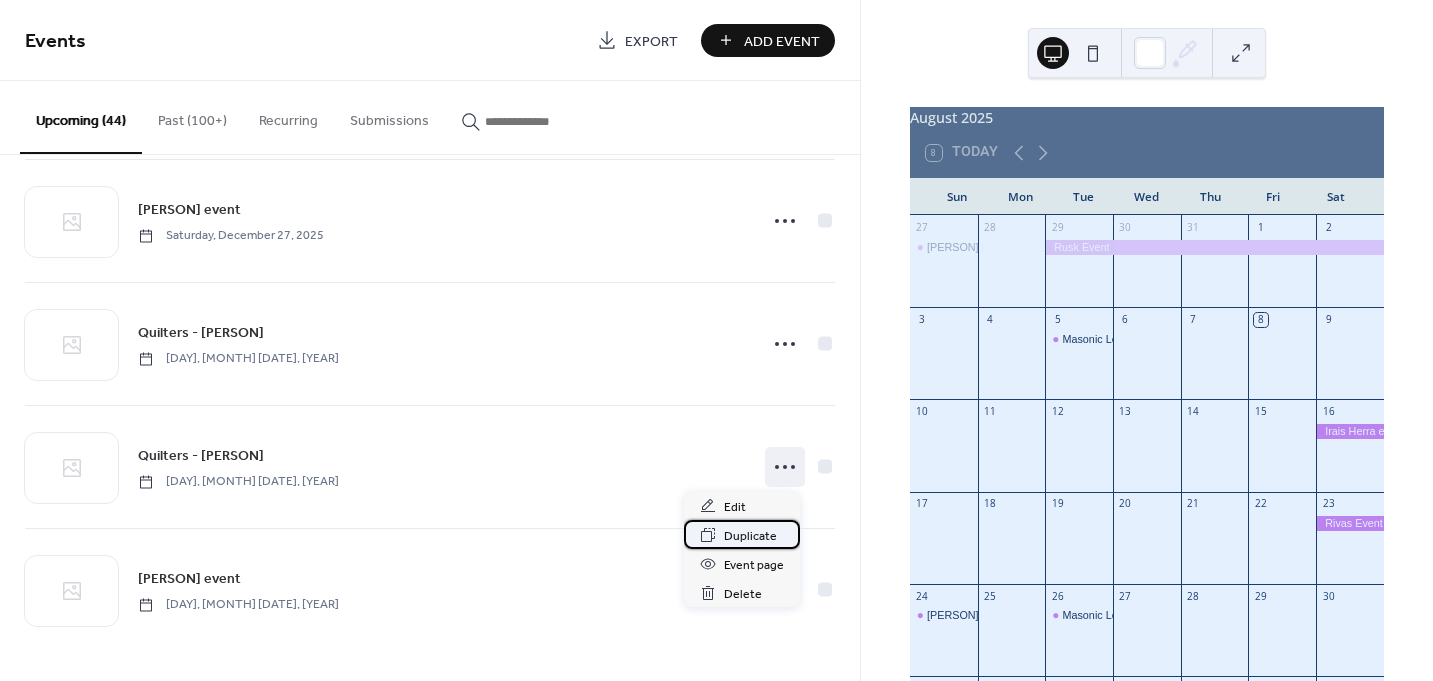 click on "Duplicate" at bounding box center (750, 536) 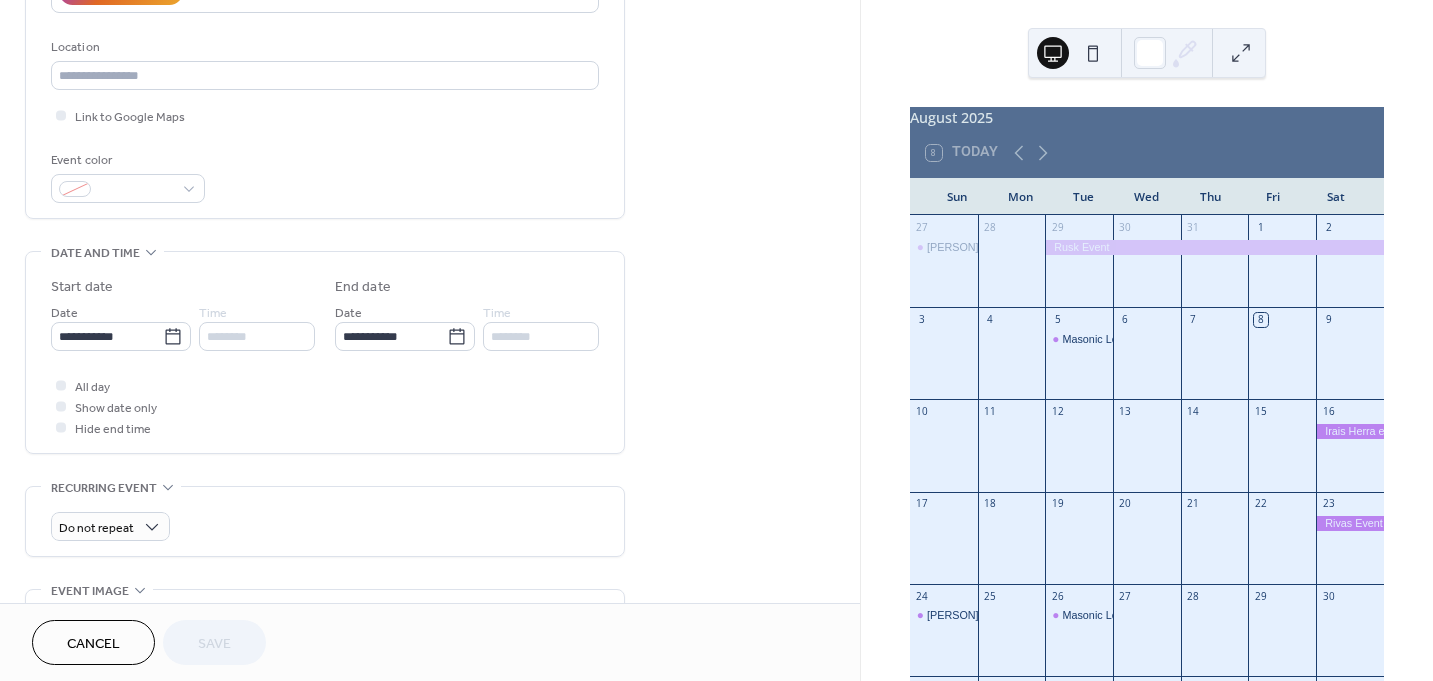 scroll, scrollTop: 500, scrollLeft: 0, axis: vertical 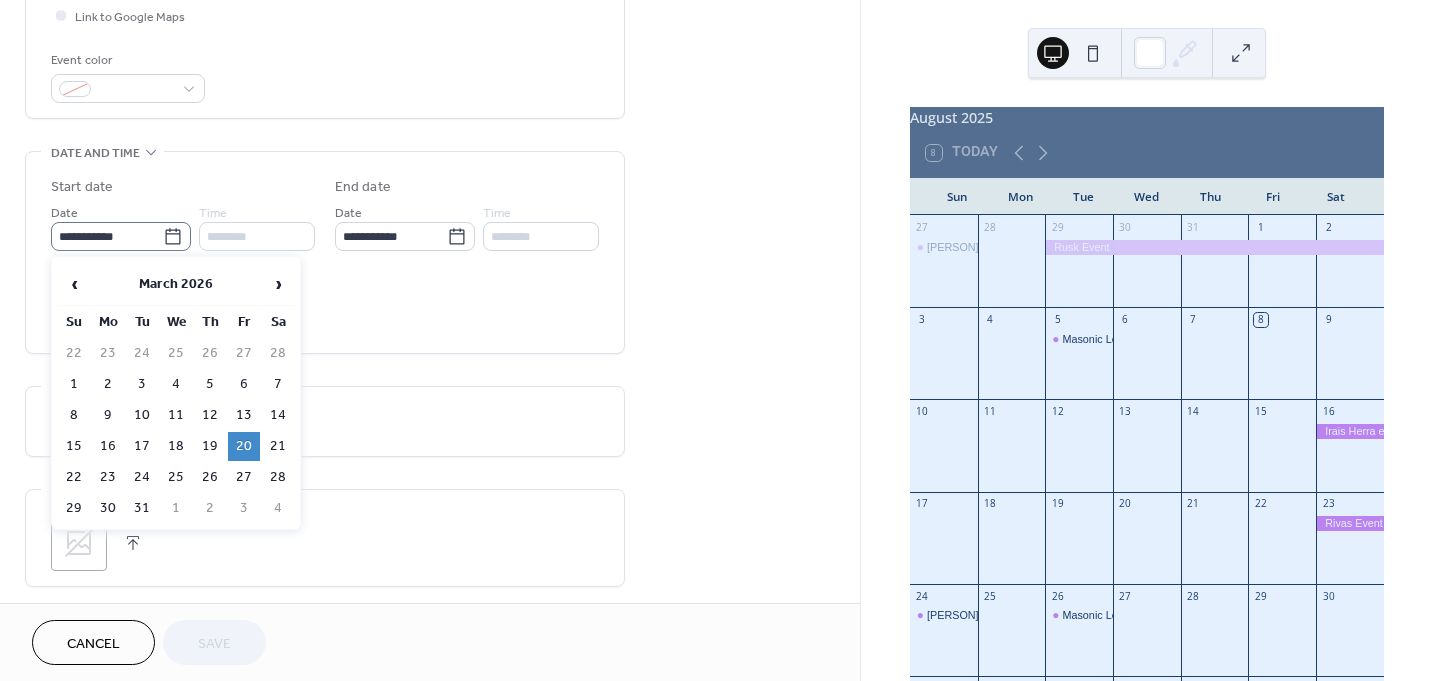 click 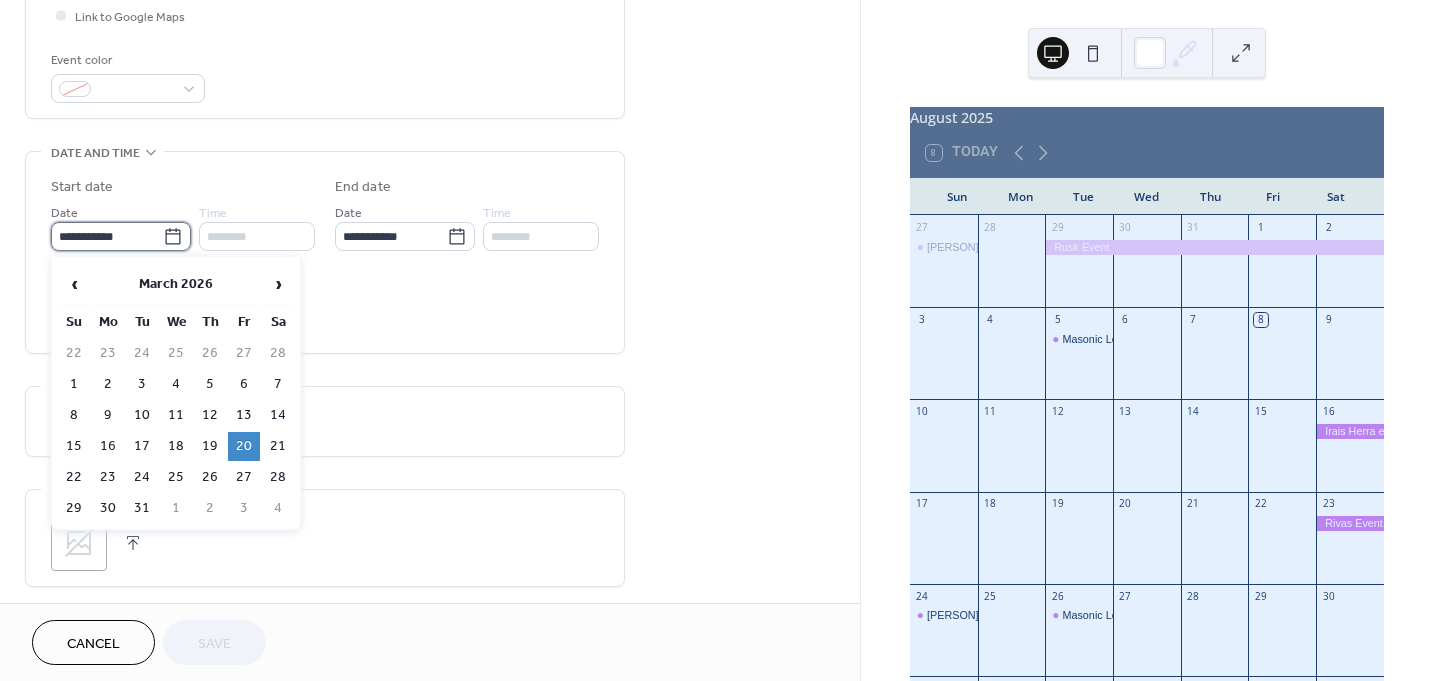 click on "**********" at bounding box center (107, 236) 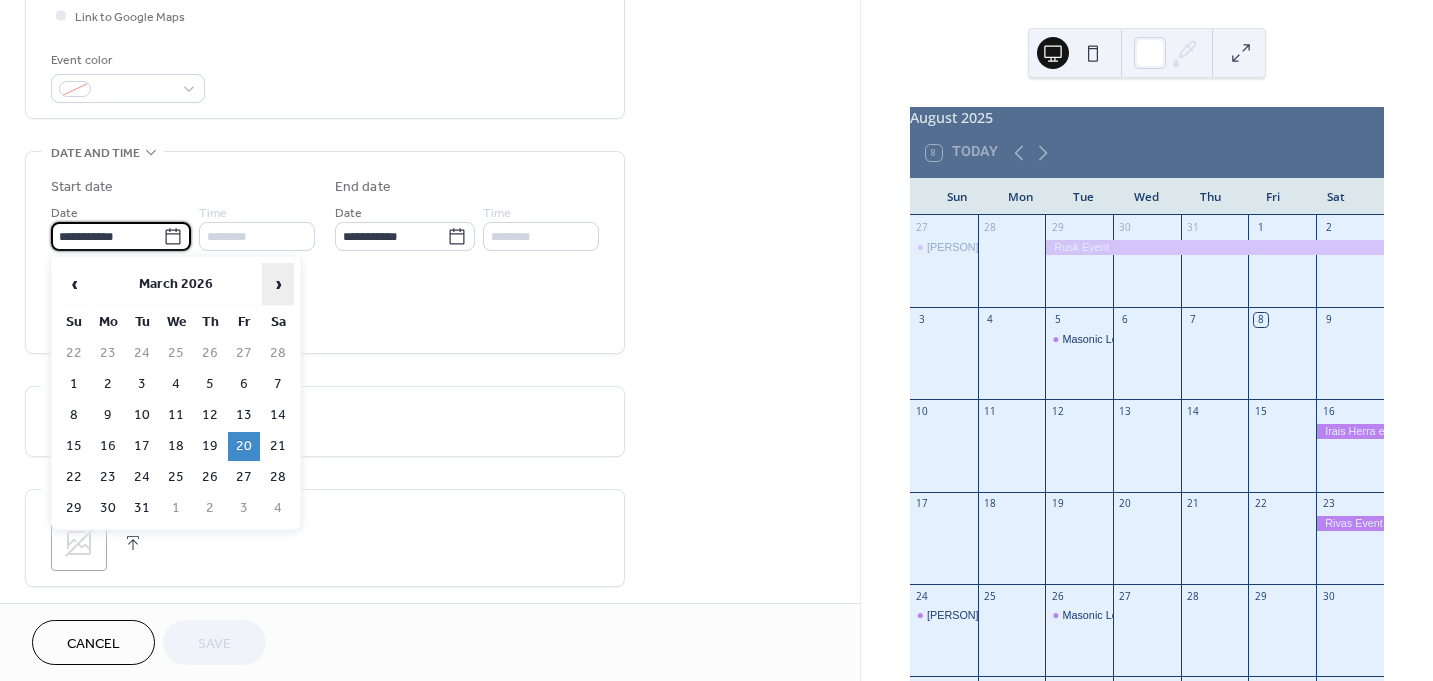 click on "›" at bounding box center (278, 284) 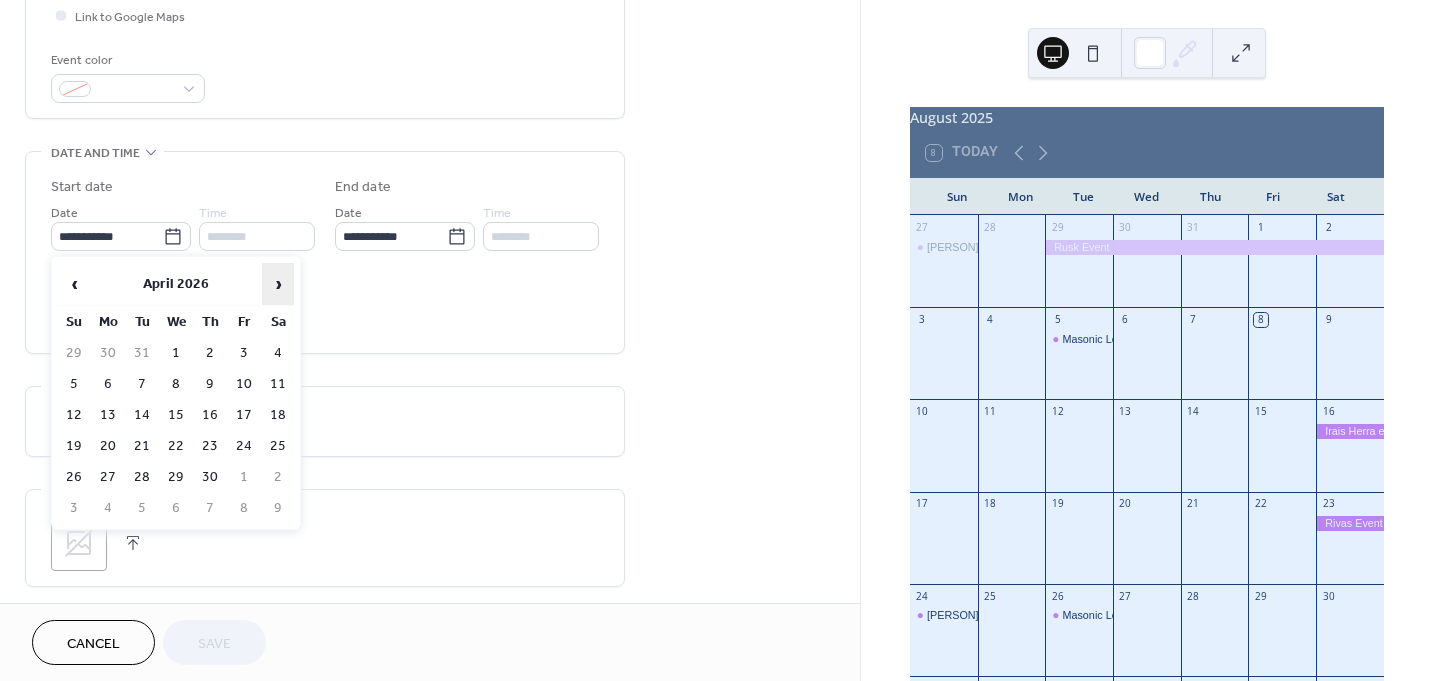 click on "›" at bounding box center (278, 284) 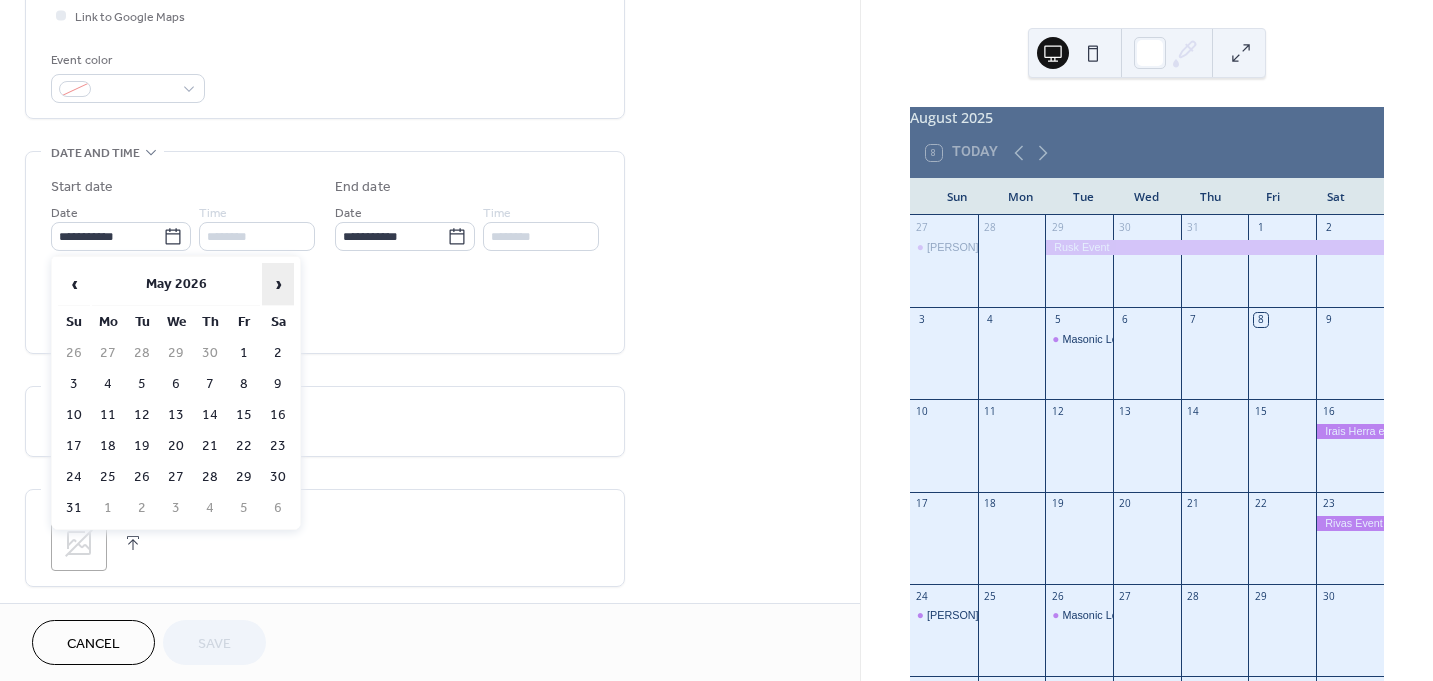click on "›" at bounding box center [278, 284] 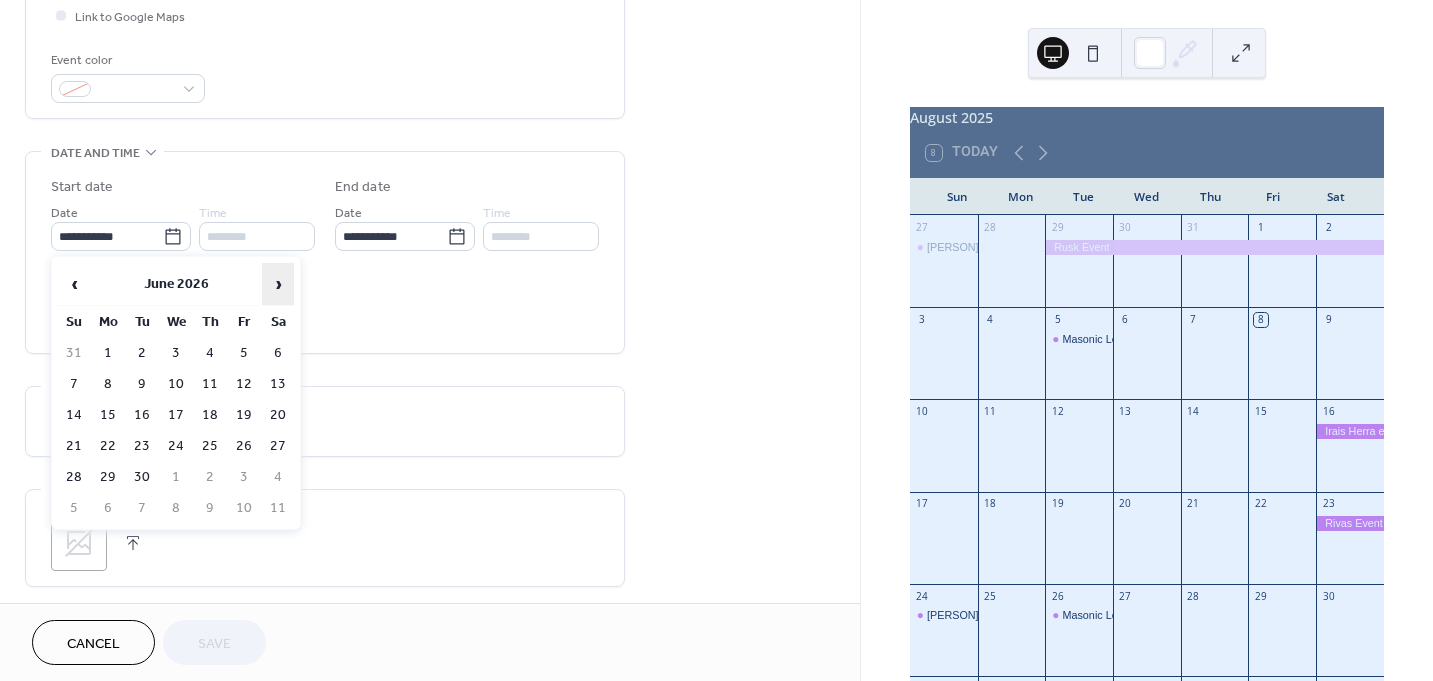 click on "›" at bounding box center [278, 284] 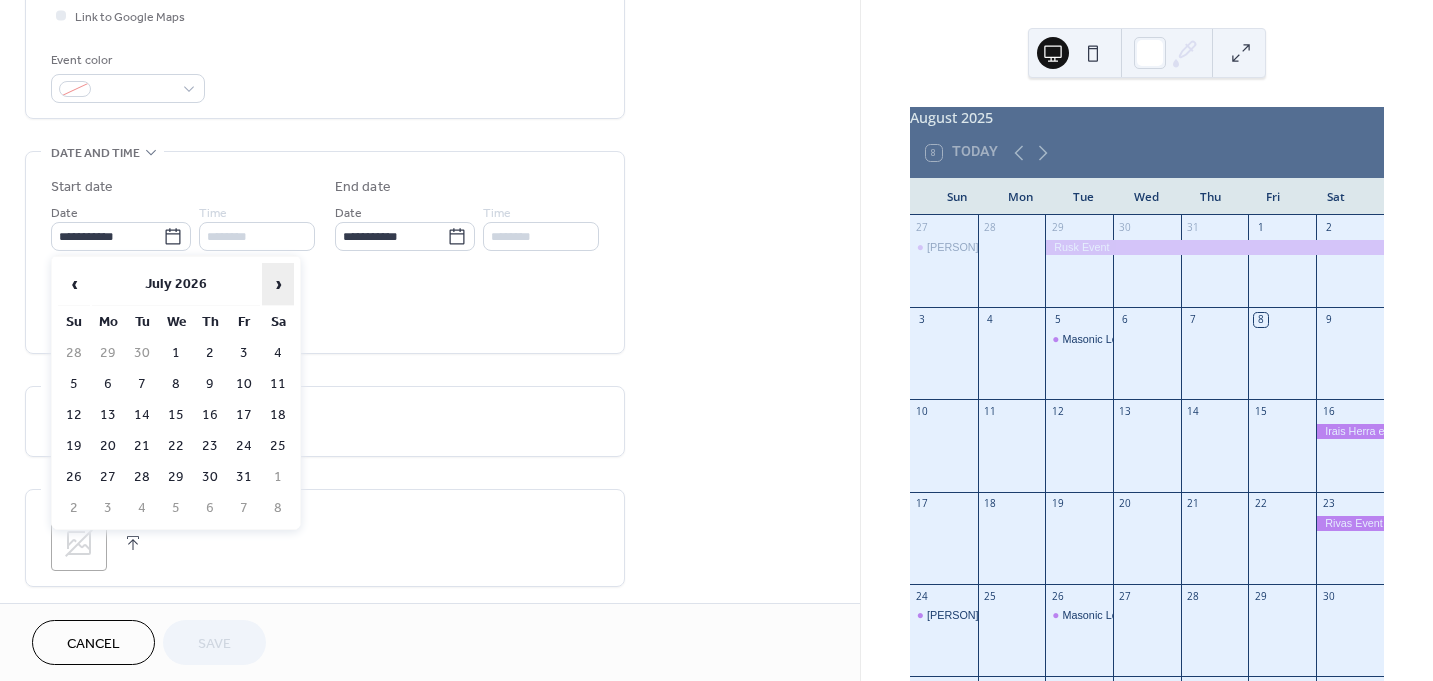 click on "›" at bounding box center (278, 284) 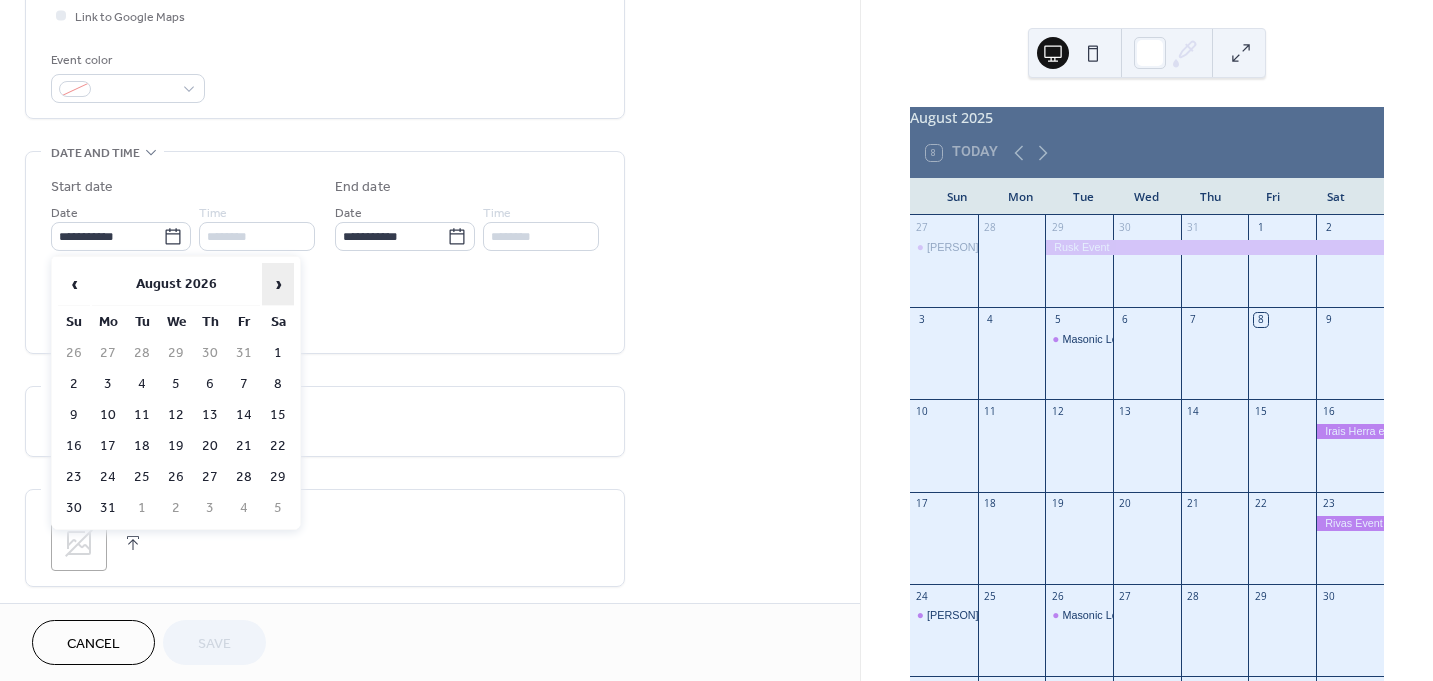 click on "›" at bounding box center (278, 284) 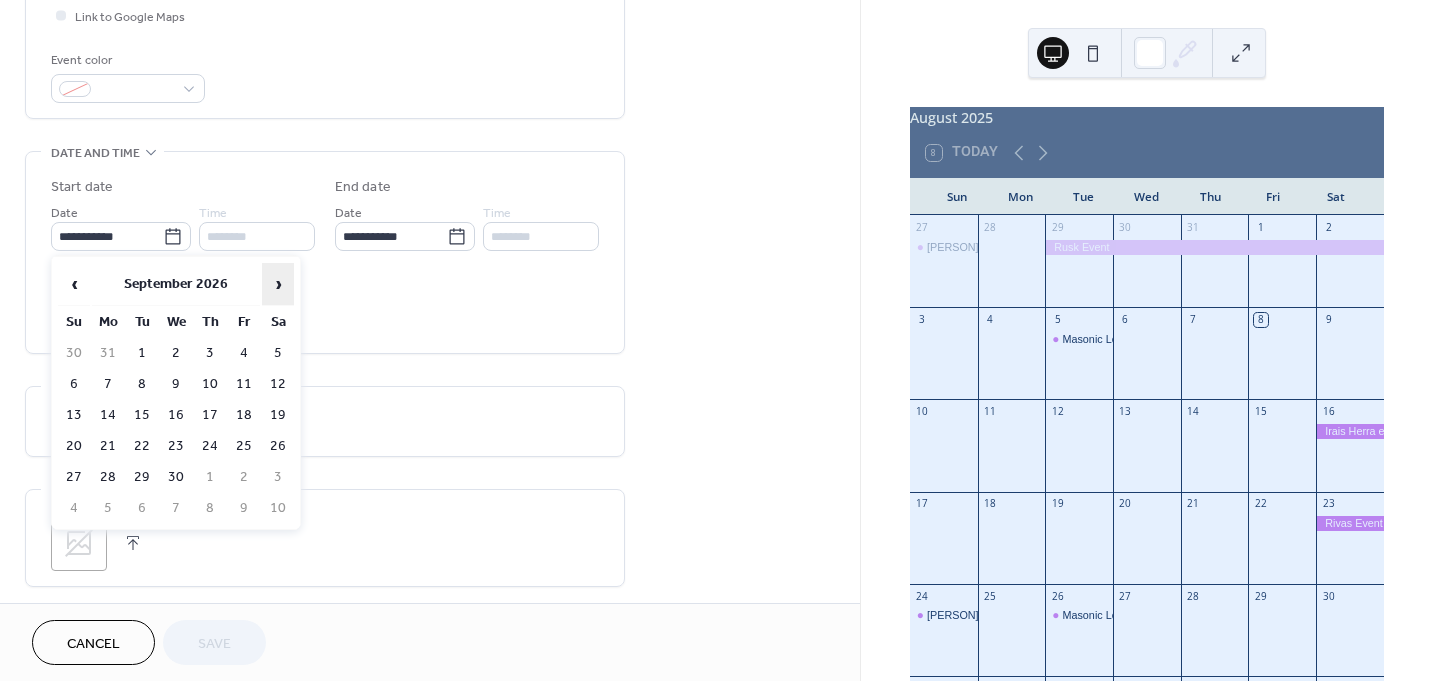click on "›" at bounding box center [278, 284] 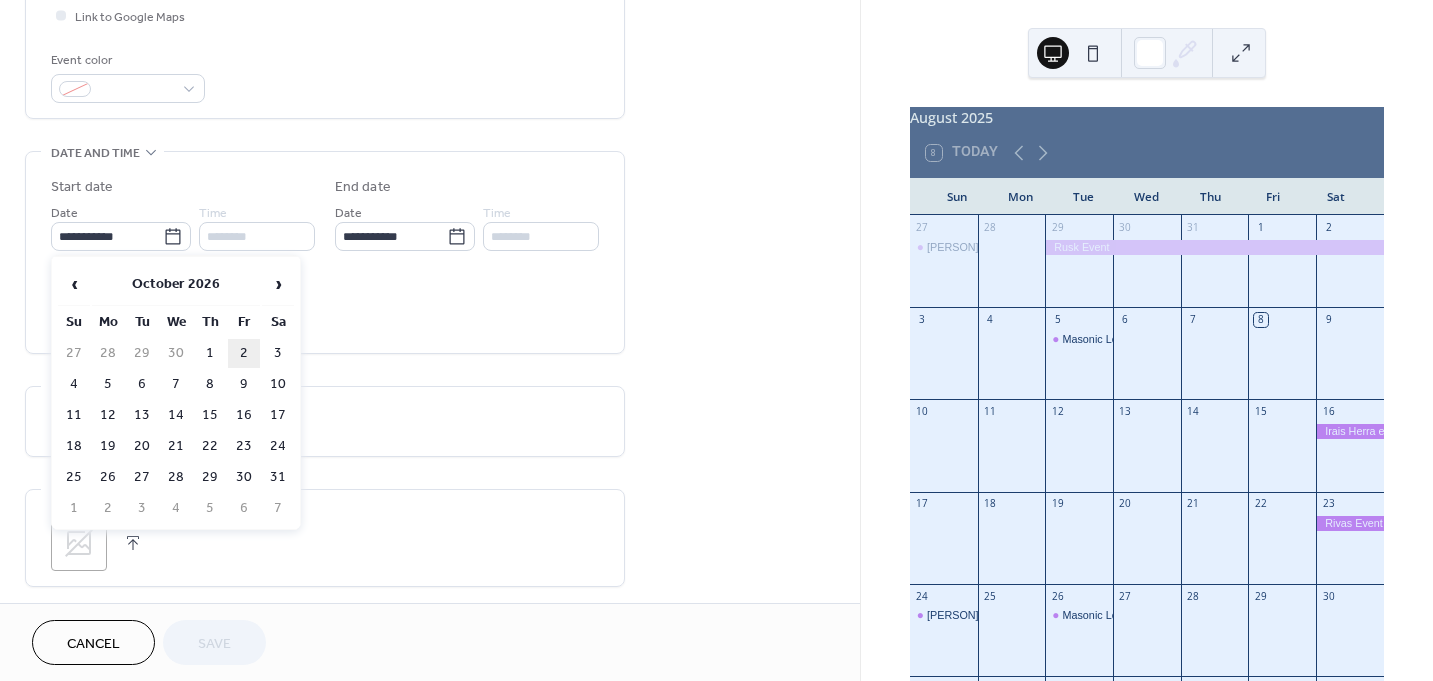 click on "2" at bounding box center (244, 353) 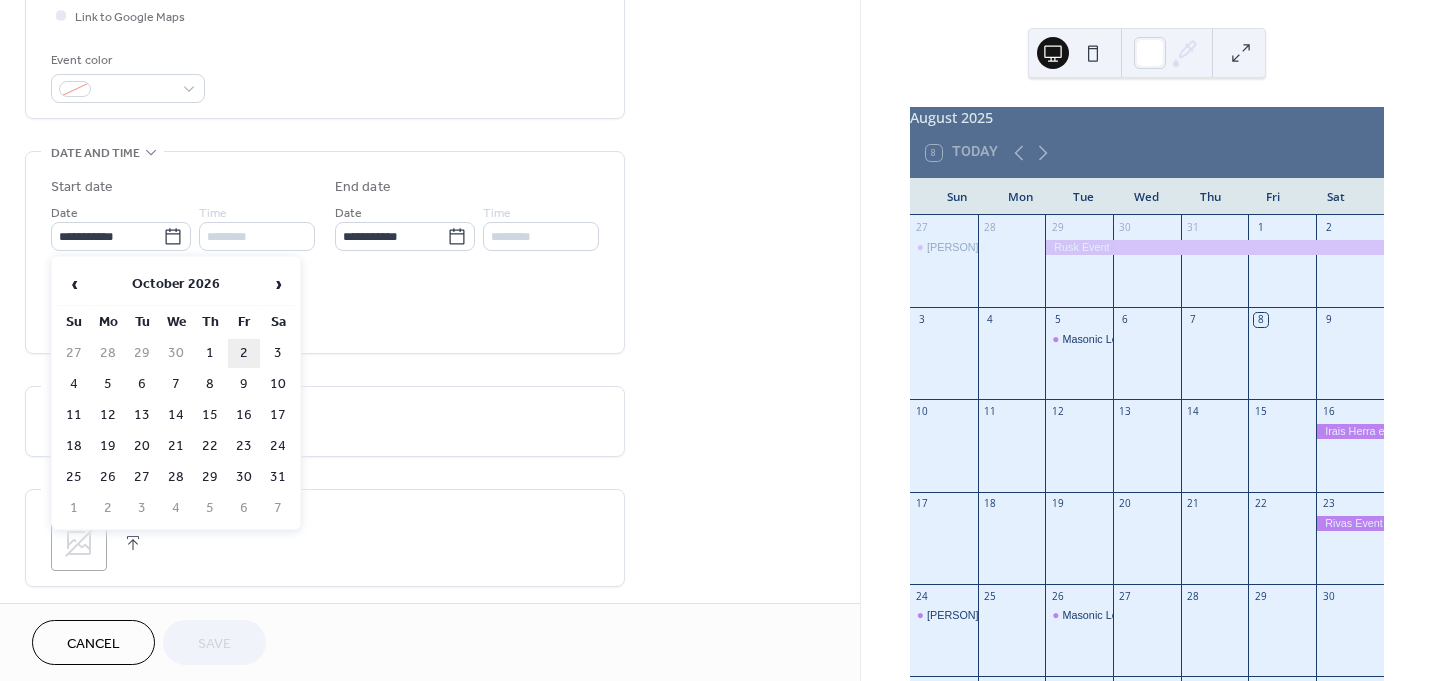 type on "**********" 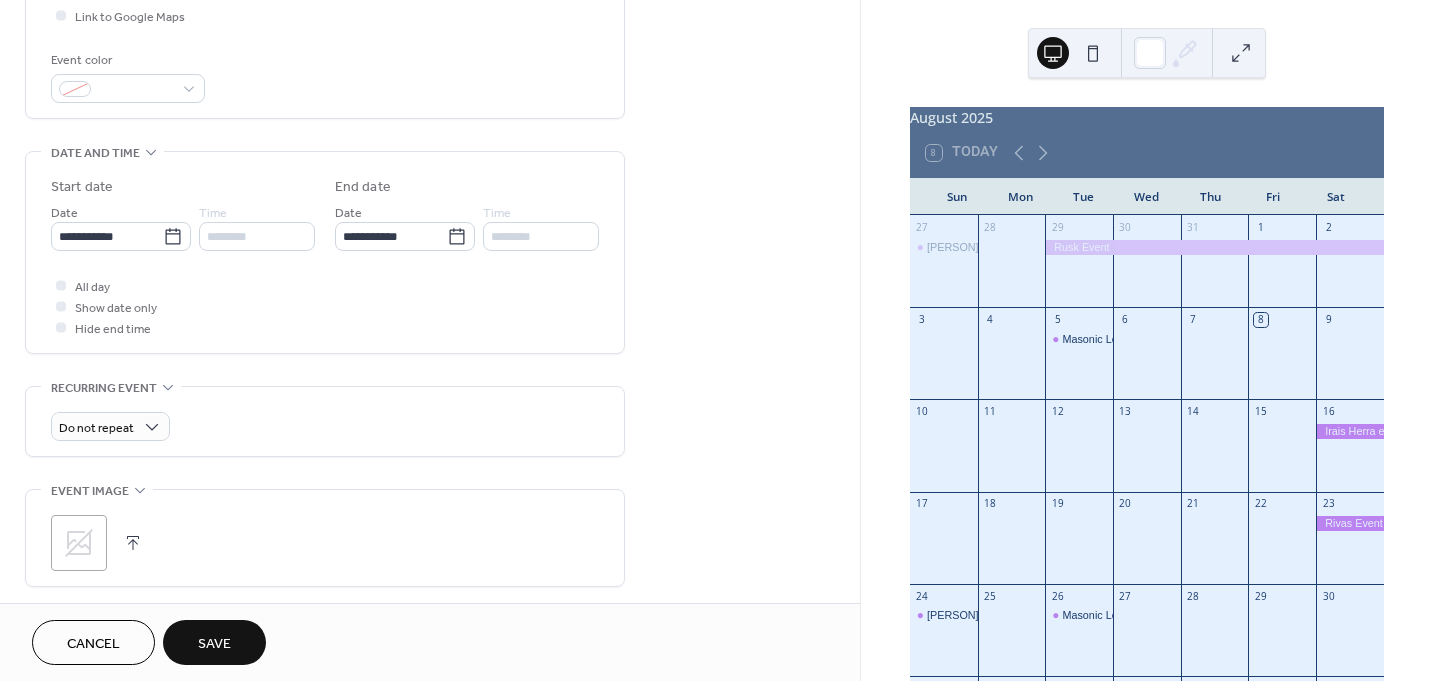 click on "Save" at bounding box center (214, 644) 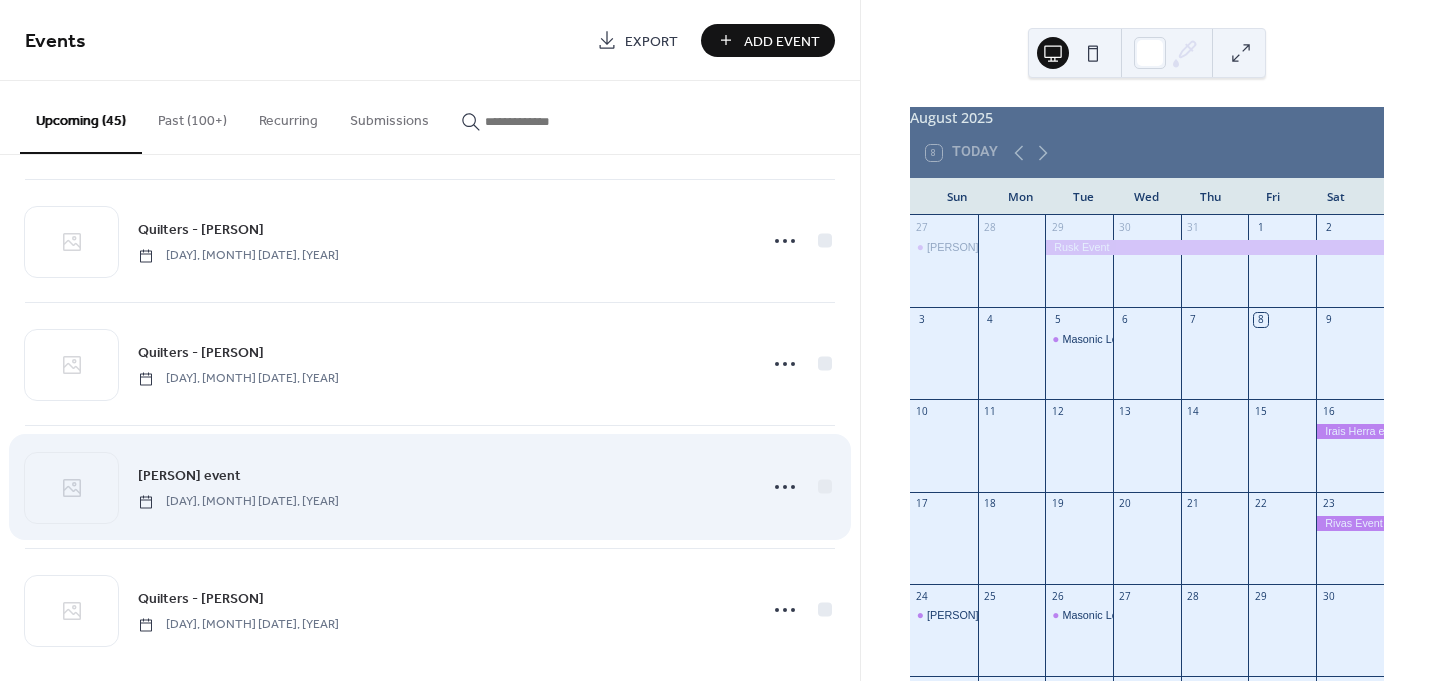 scroll, scrollTop: 5068, scrollLeft: 0, axis: vertical 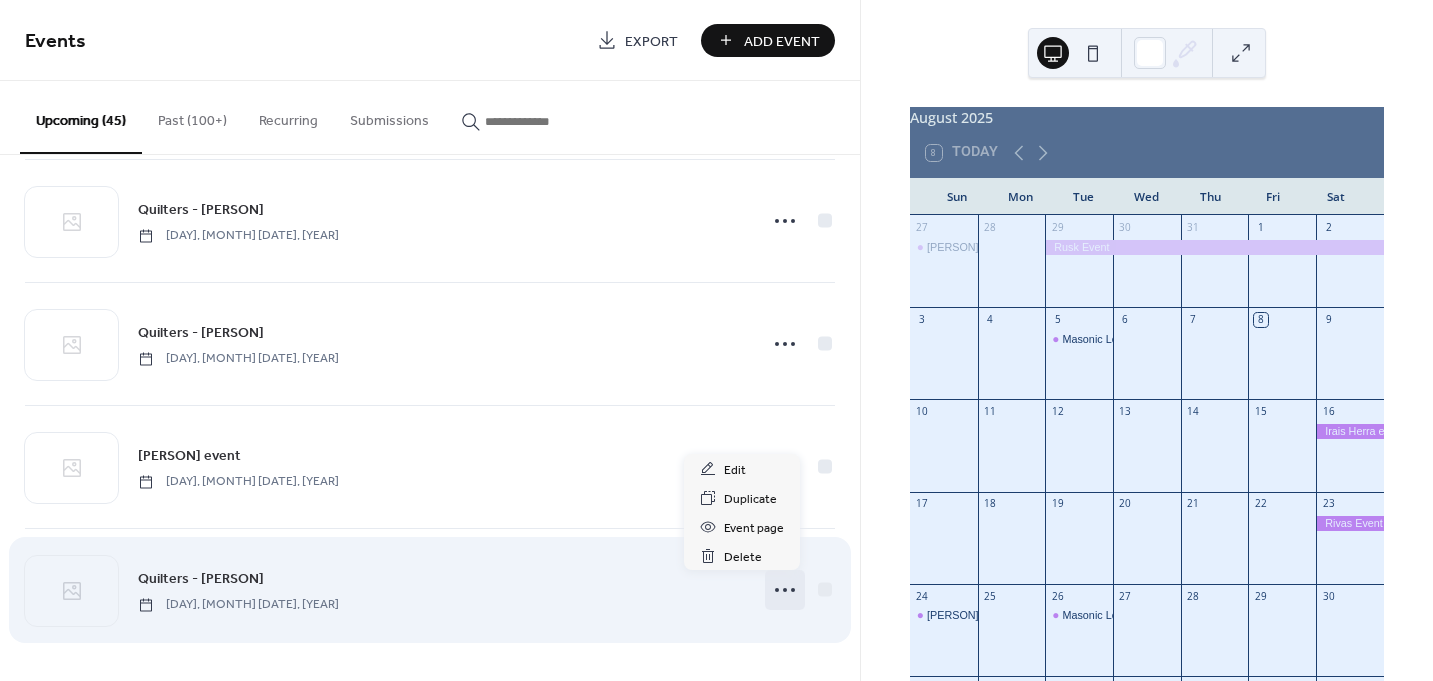 click 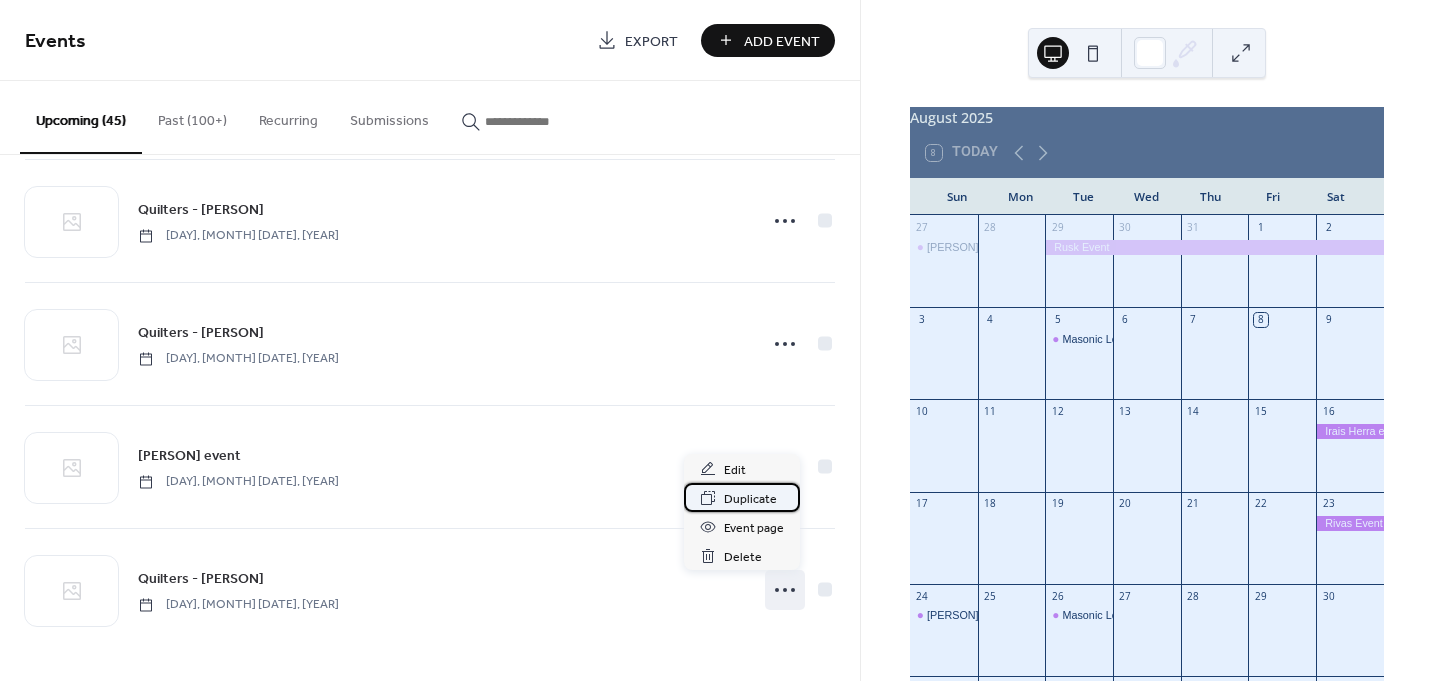 click on "Duplicate" at bounding box center (750, 499) 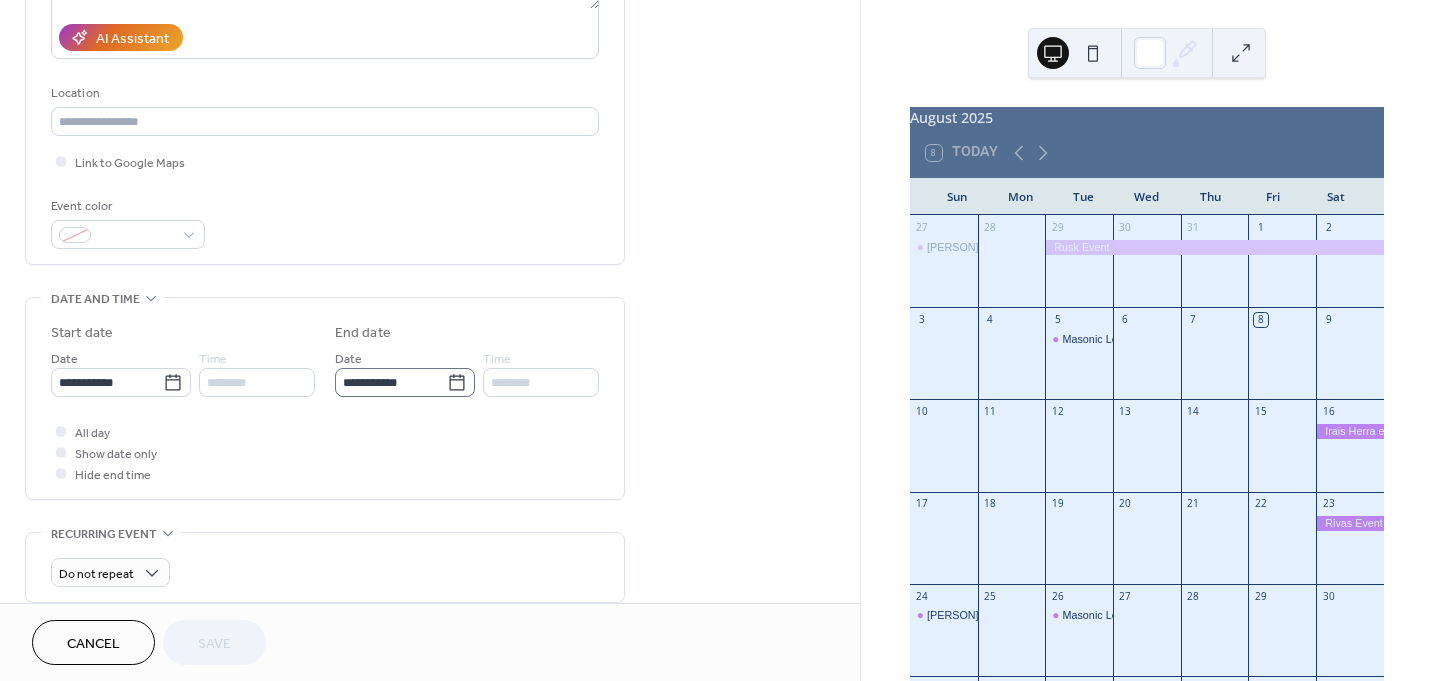 scroll, scrollTop: 400, scrollLeft: 0, axis: vertical 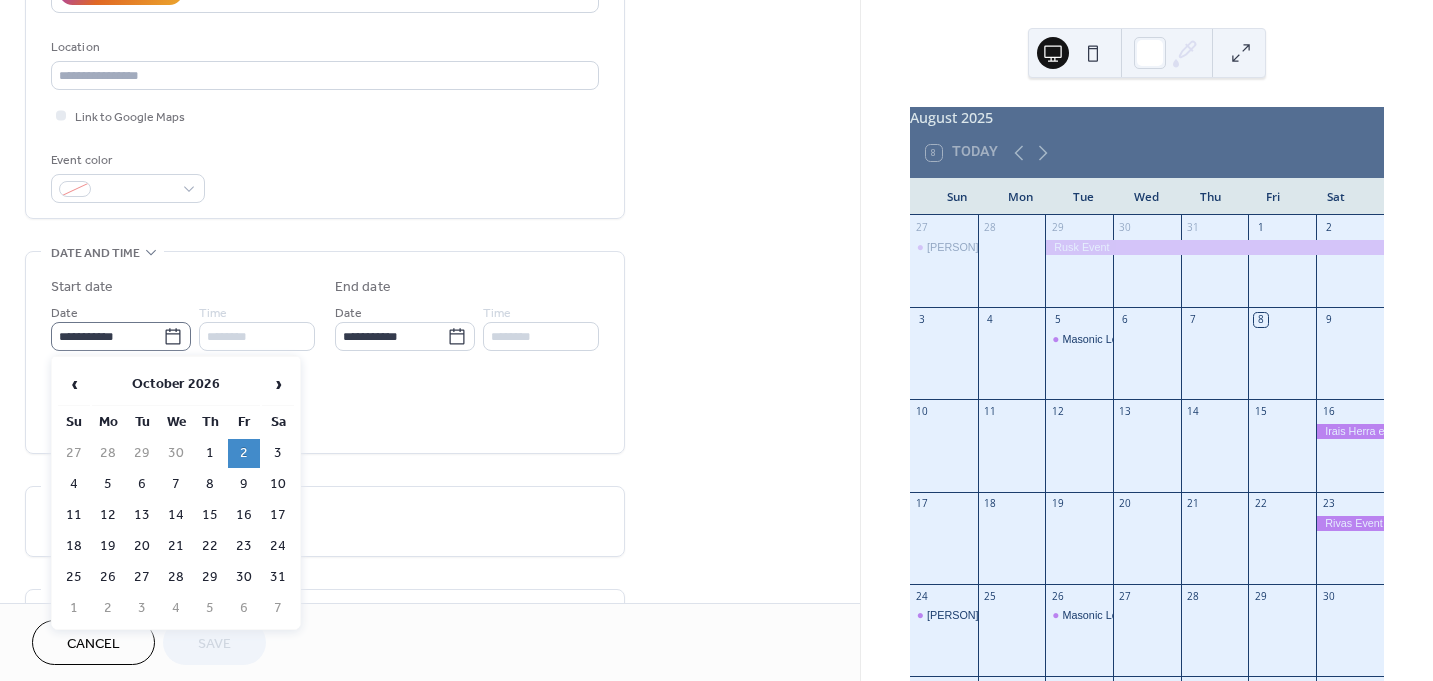 click 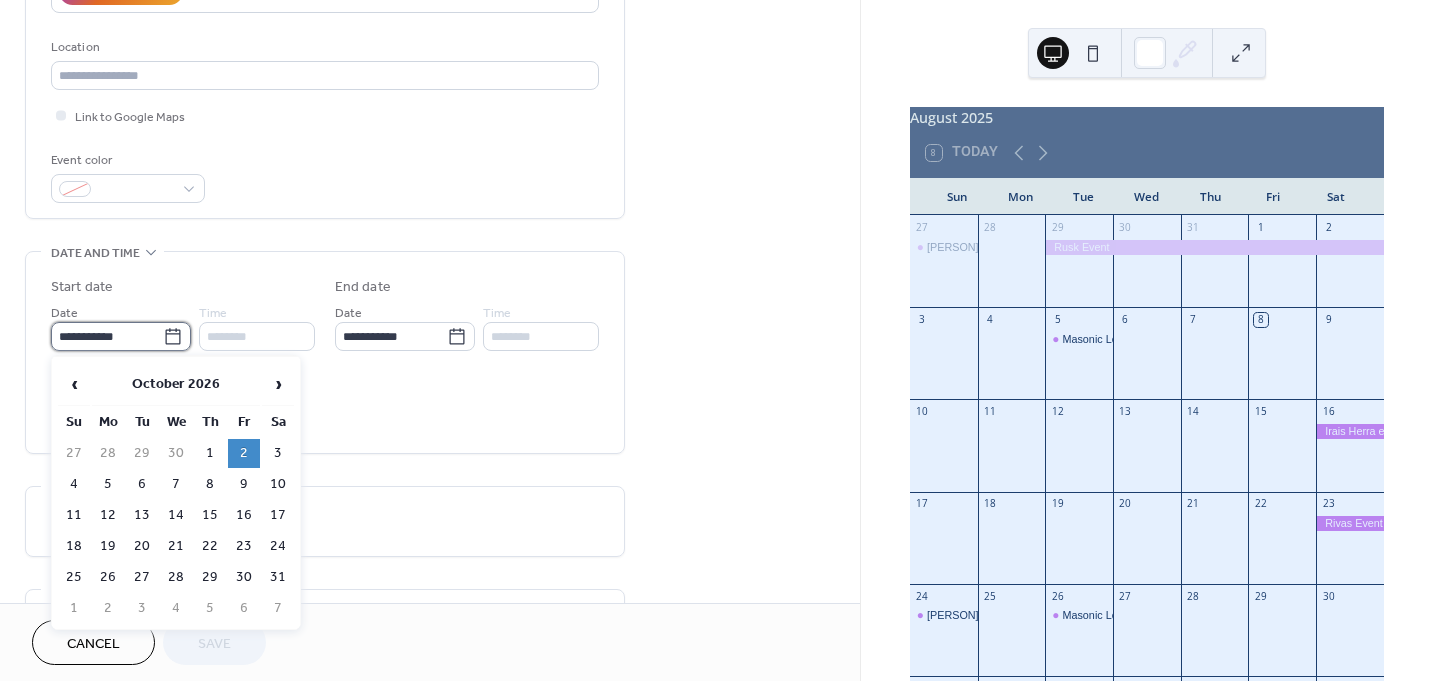 click on "**********" at bounding box center (107, 336) 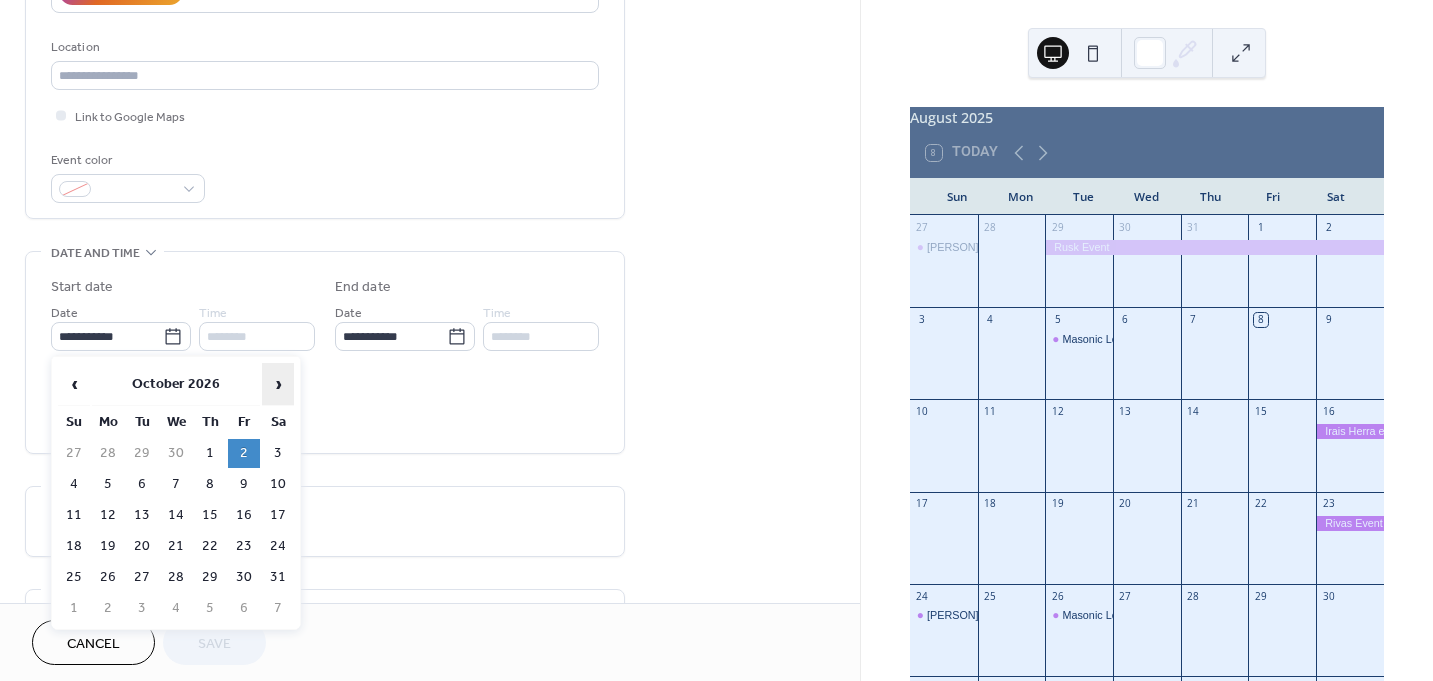 click on "›" at bounding box center (278, 384) 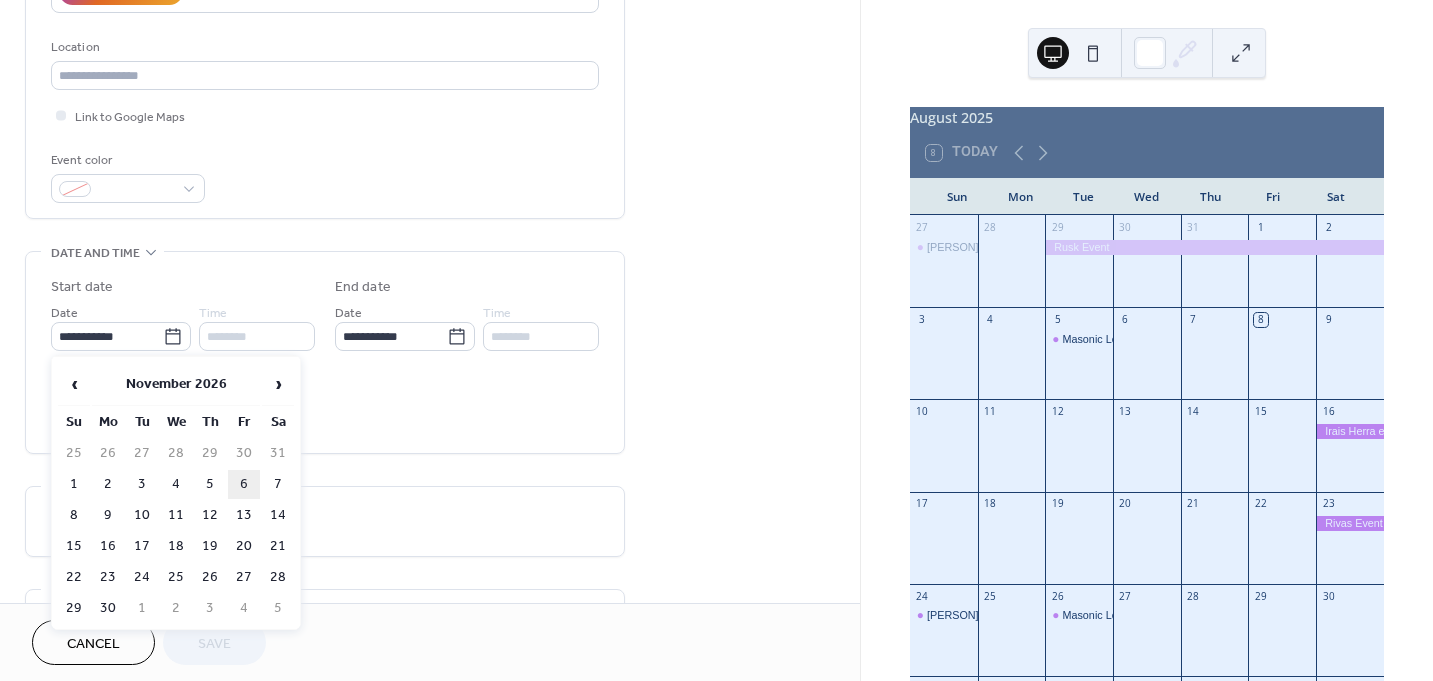 click on "6" at bounding box center (244, 484) 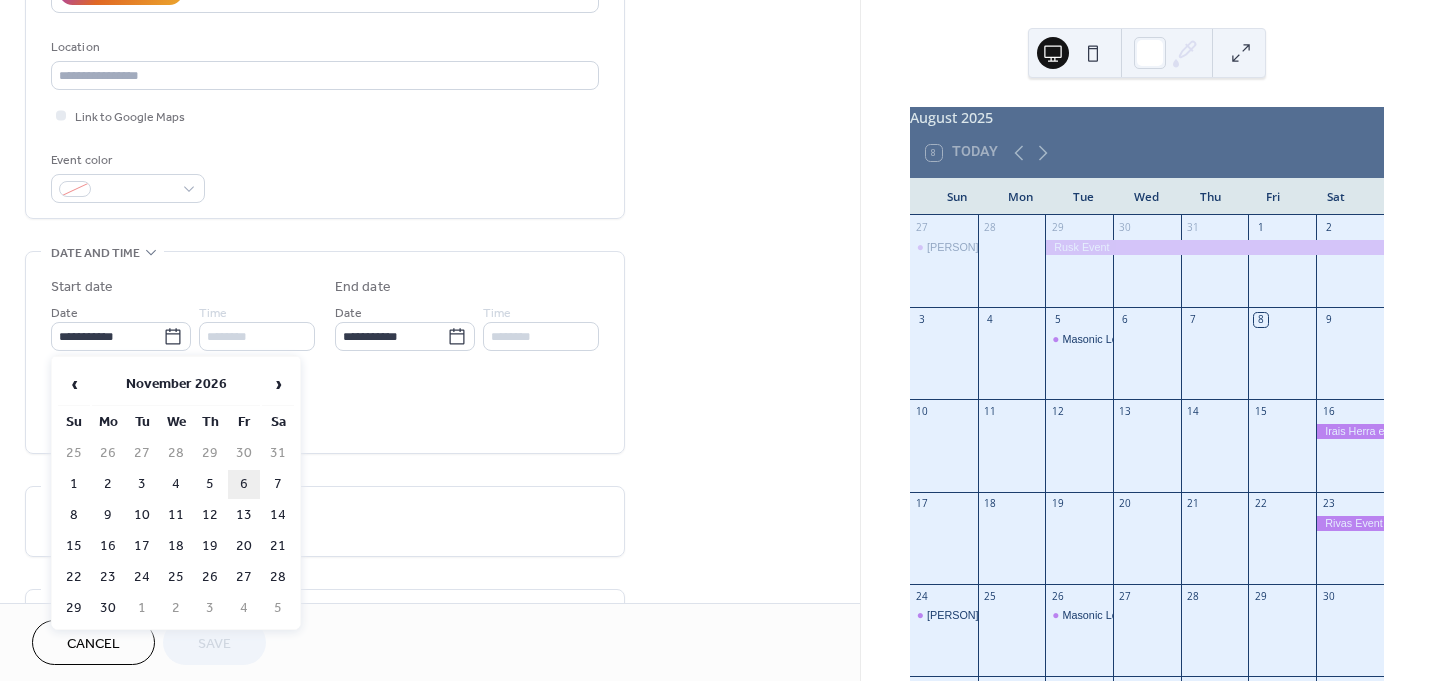 type on "**********" 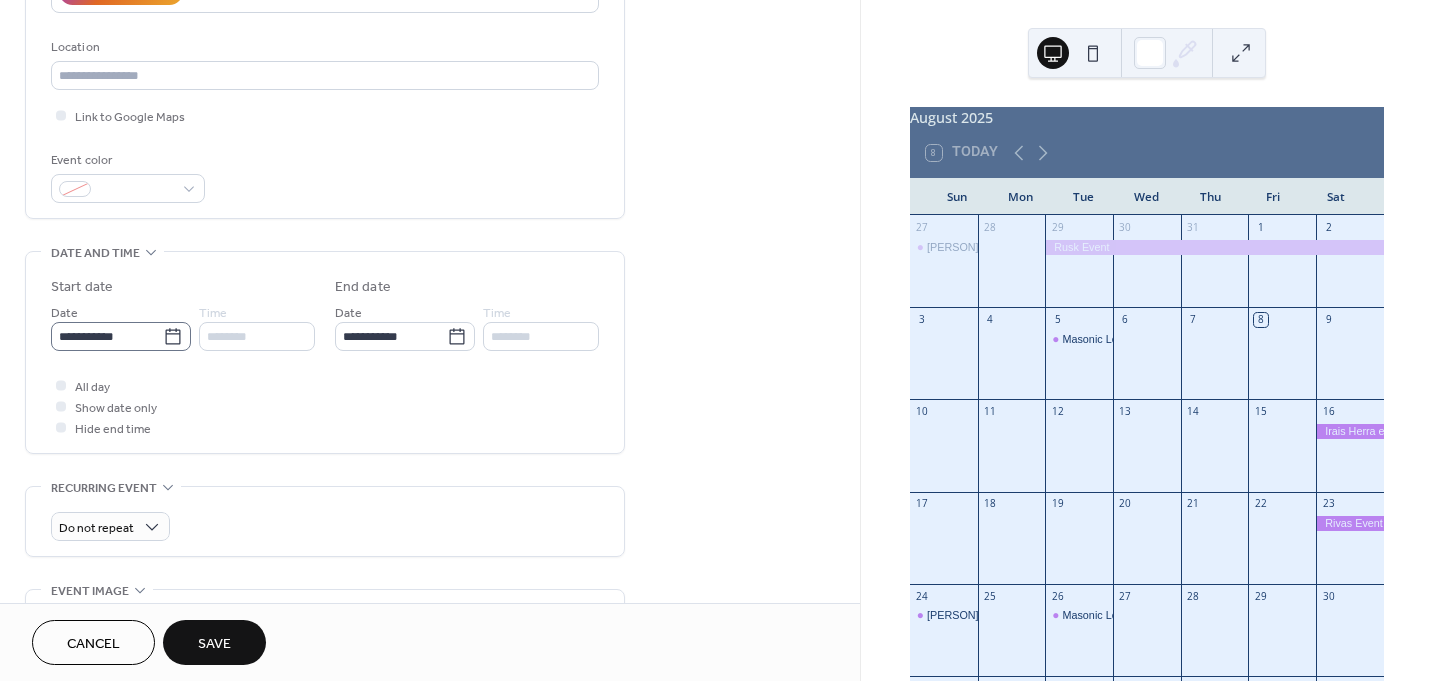 click 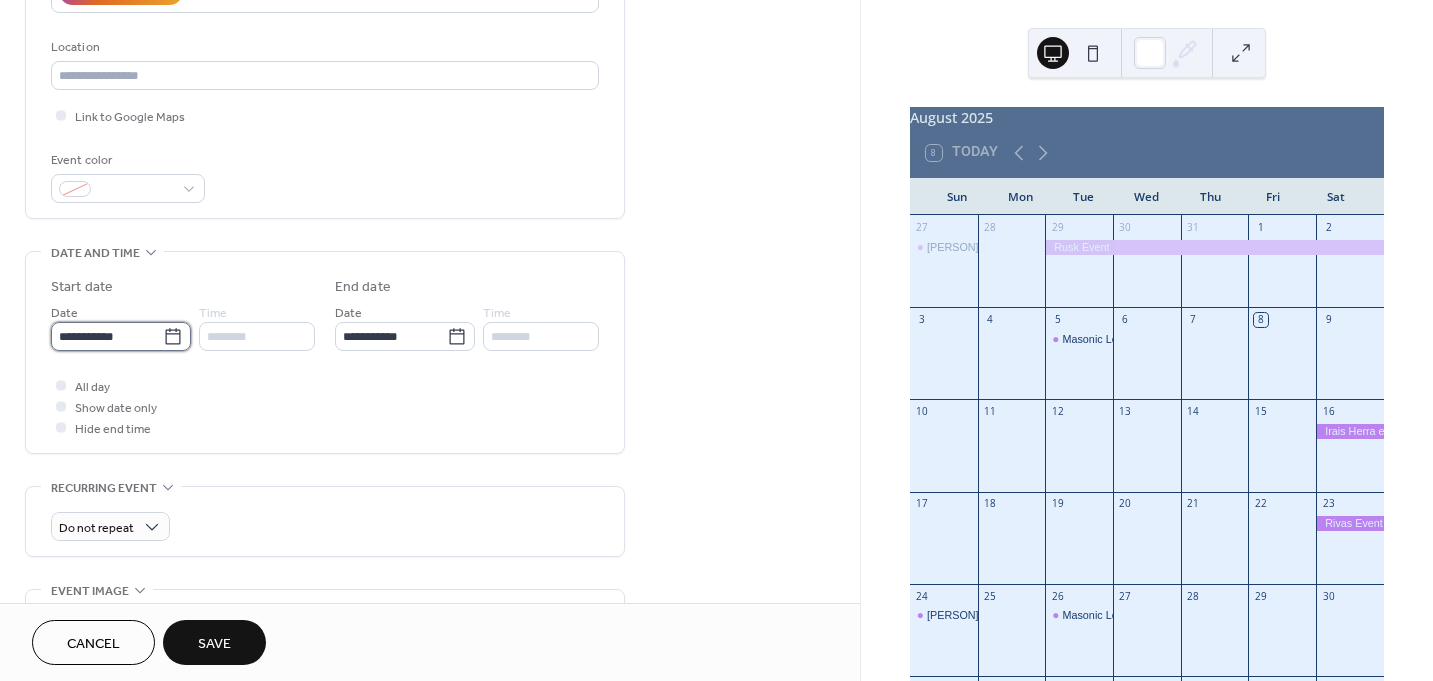 click on "**********" at bounding box center (107, 336) 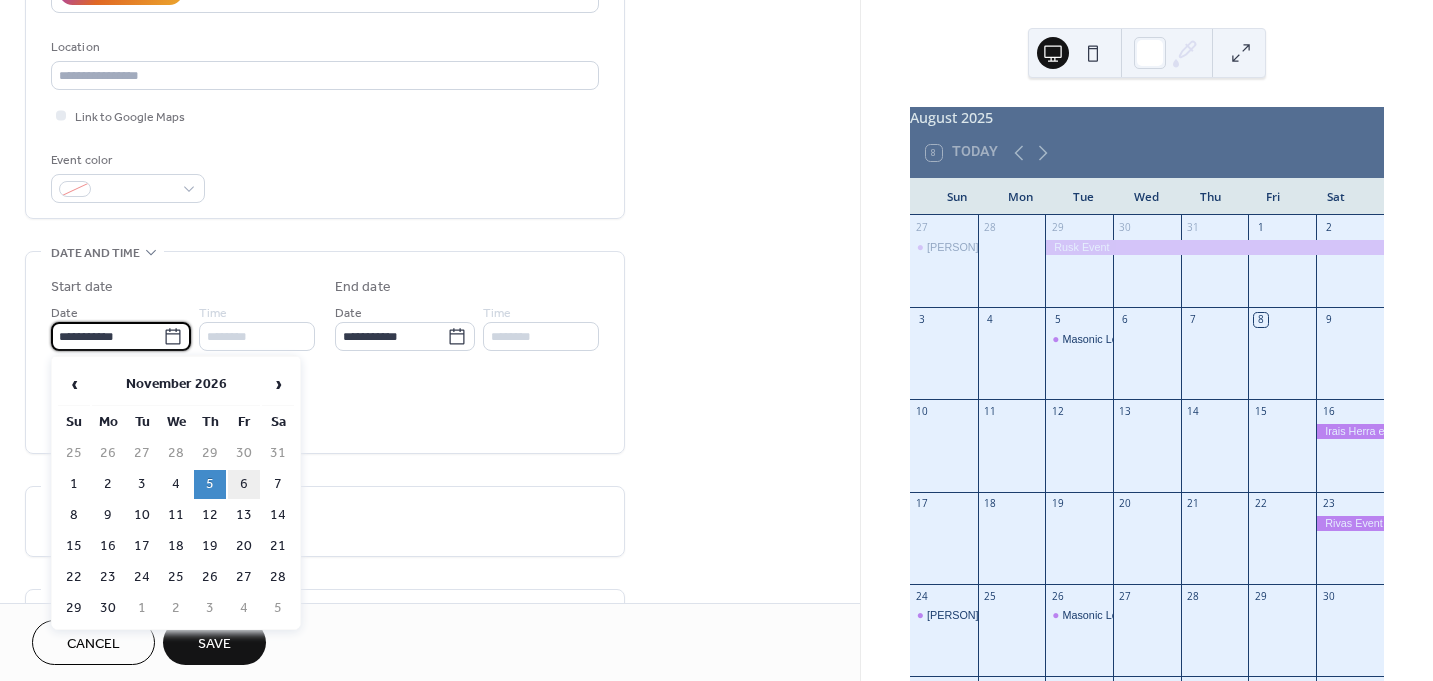click on "6" at bounding box center [244, 484] 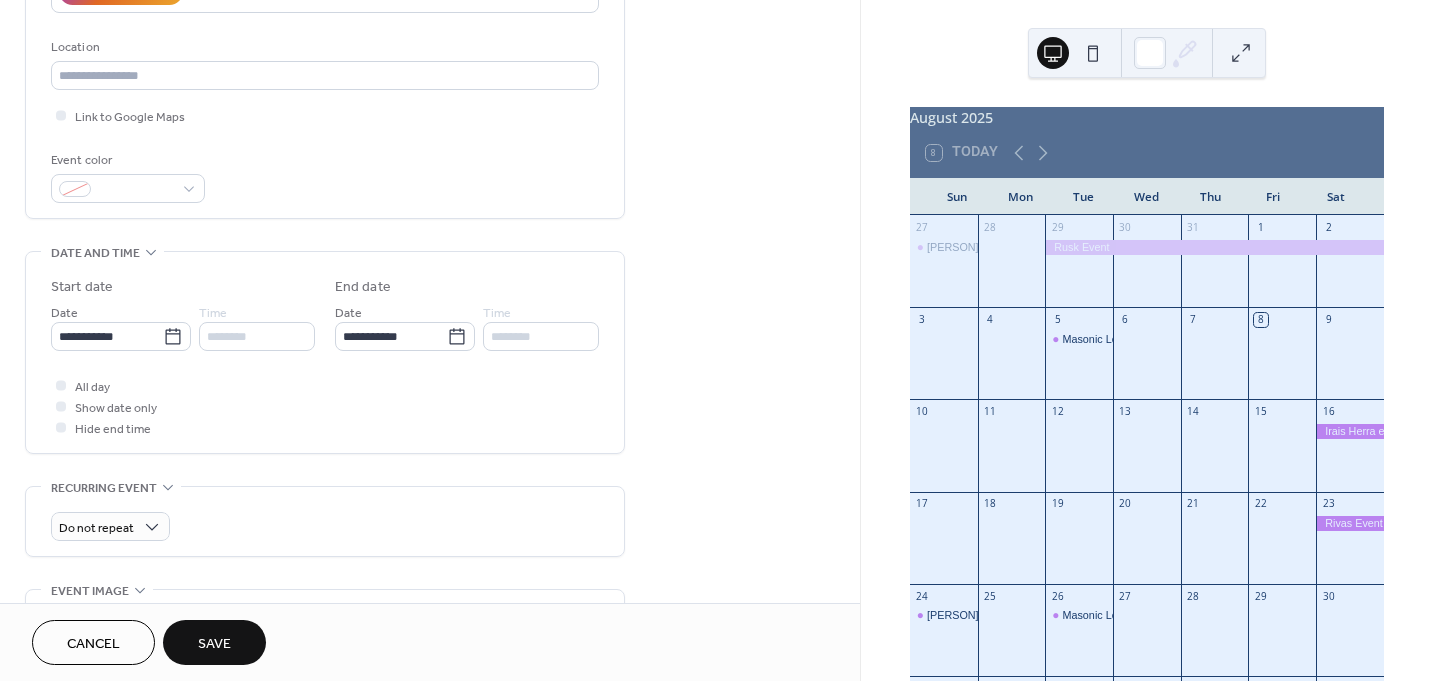 click on "Save" at bounding box center [214, 644] 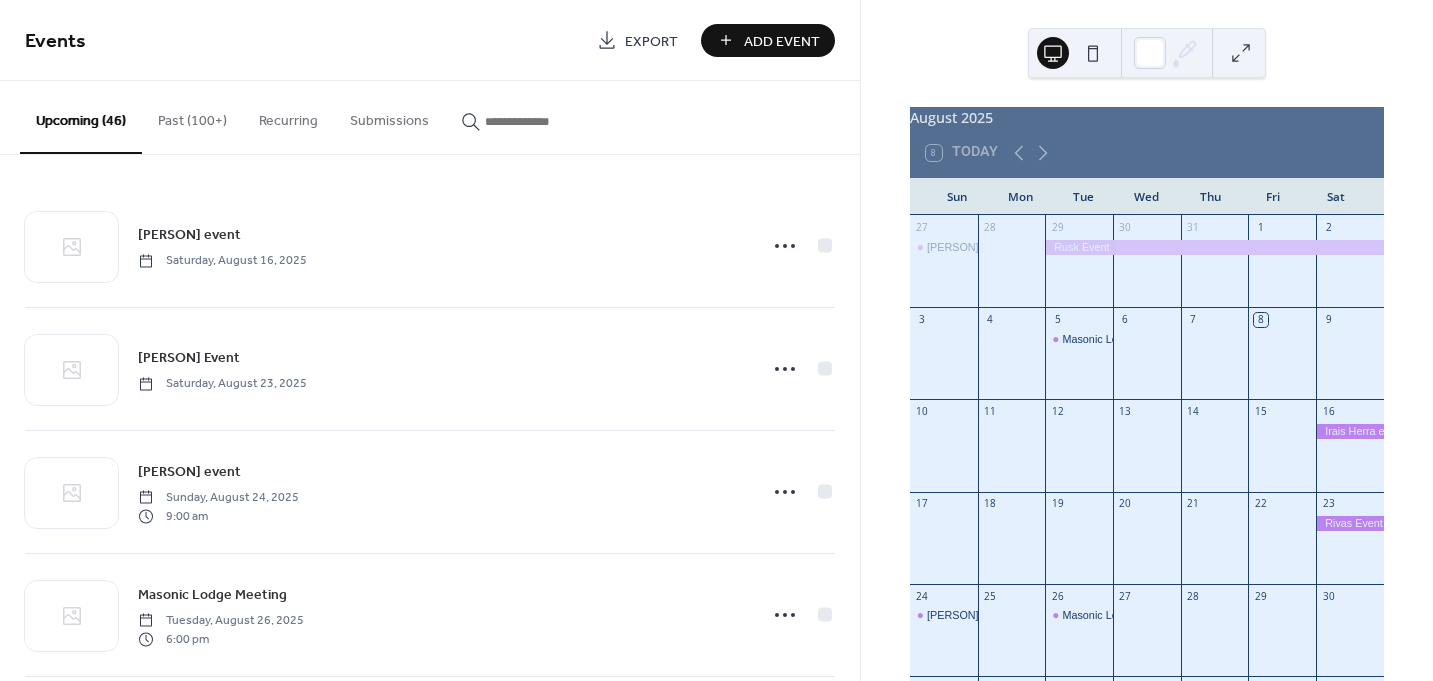 click on "Add Event" at bounding box center (782, 41) 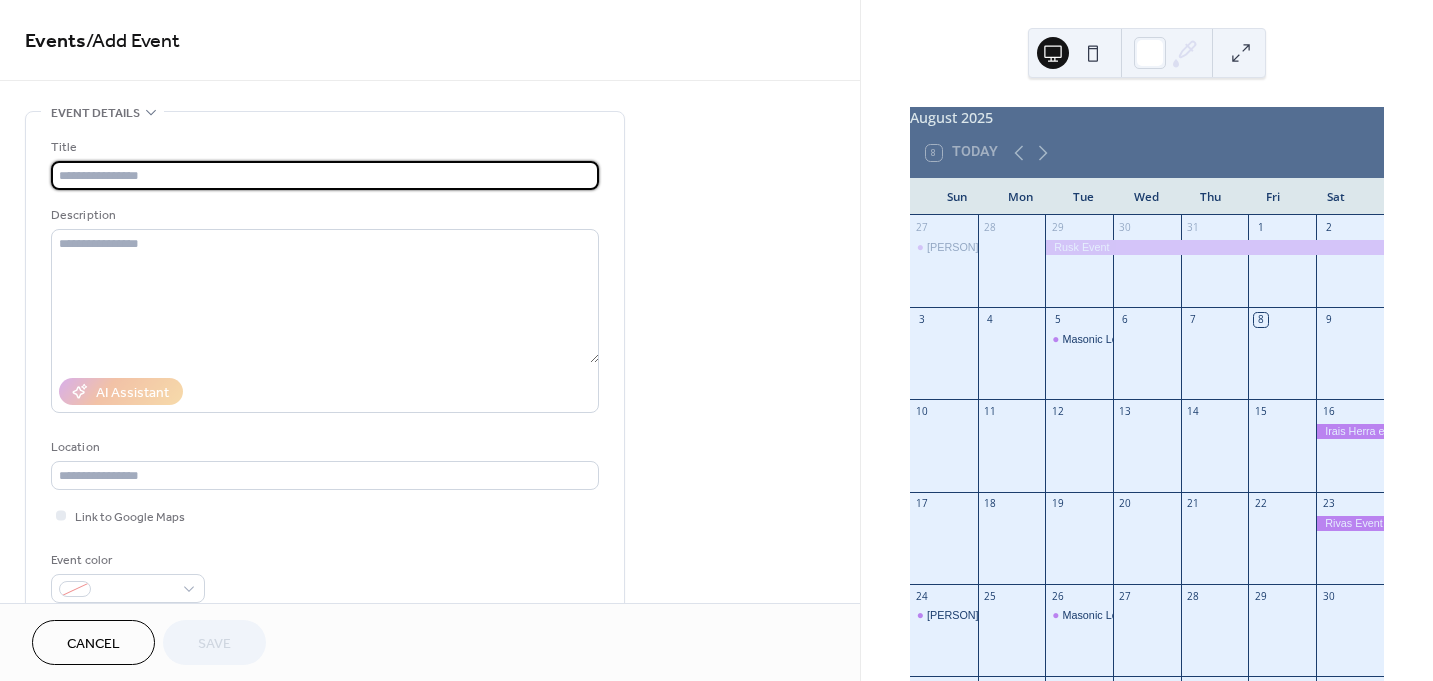 click at bounding box center (325, 175) 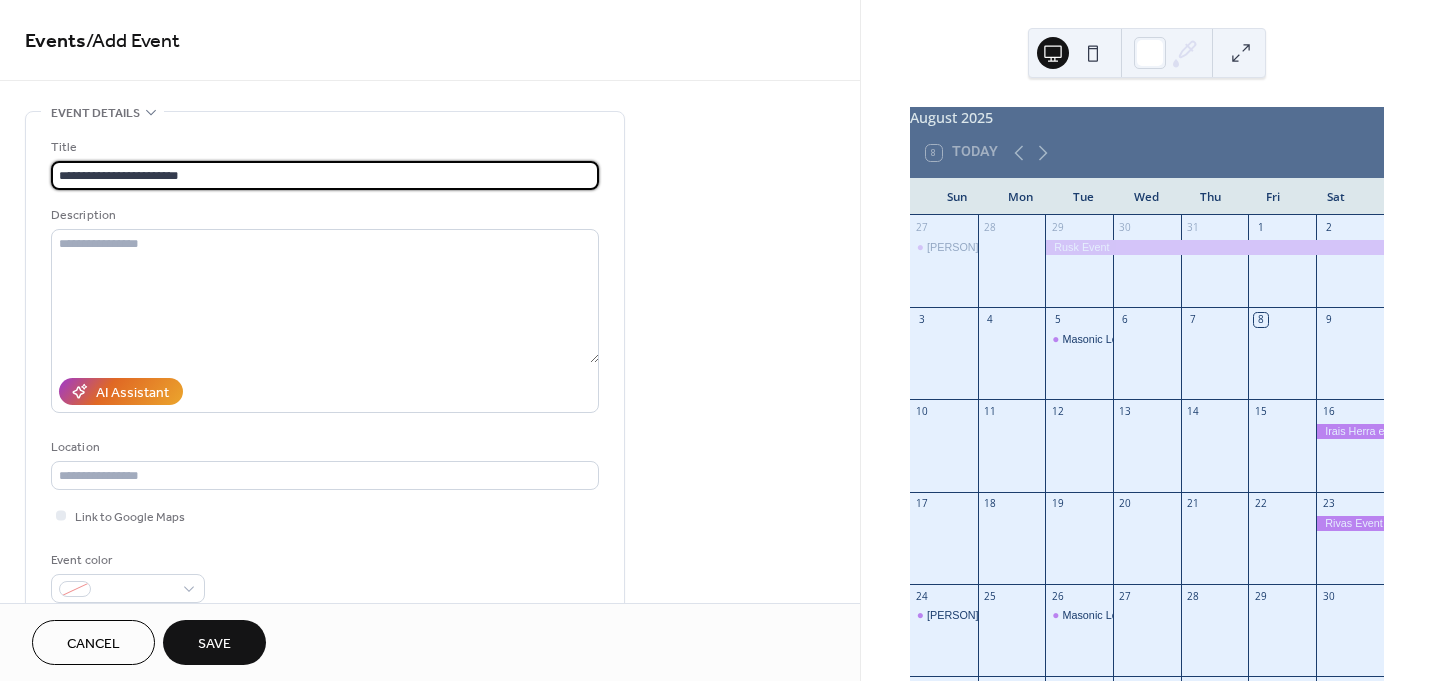 drag, startPoint x: 202, startPoint y: 171, endPoint x: 28, endPoint y: 136, distance: 177.48521 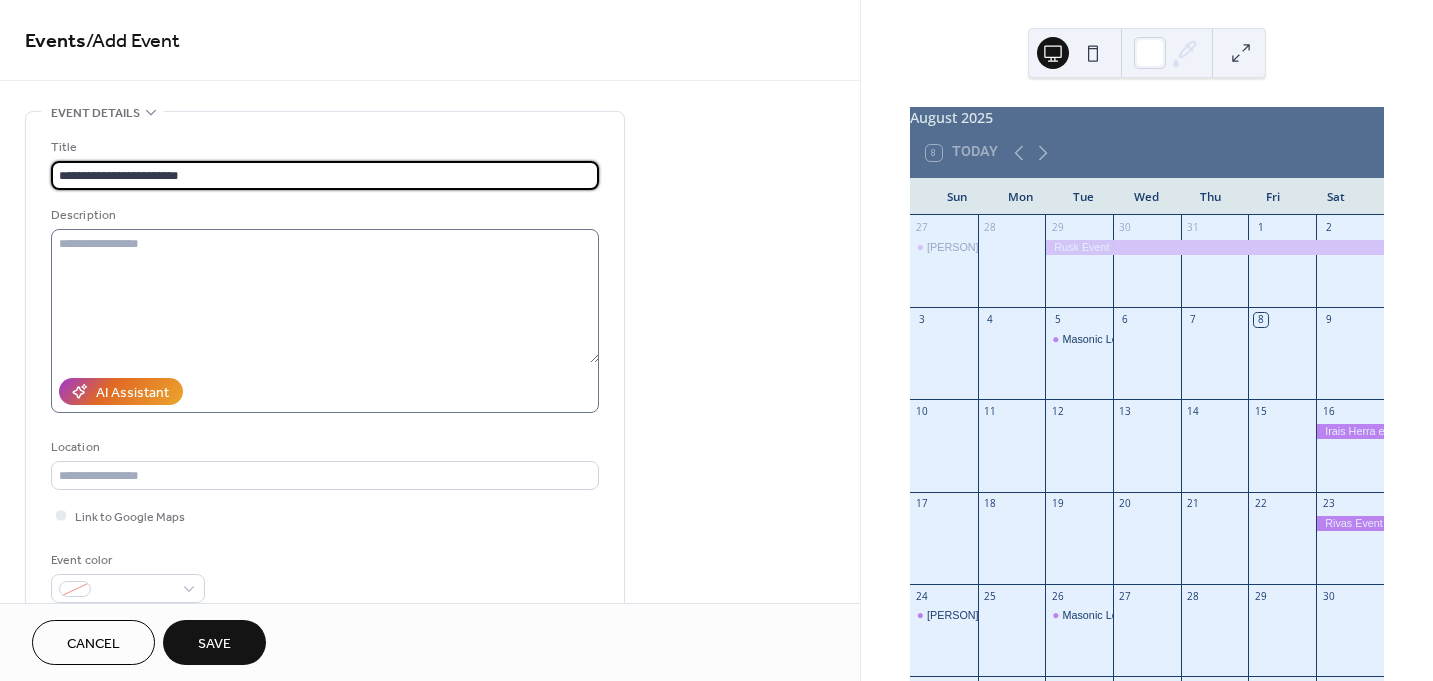 type on "**********" 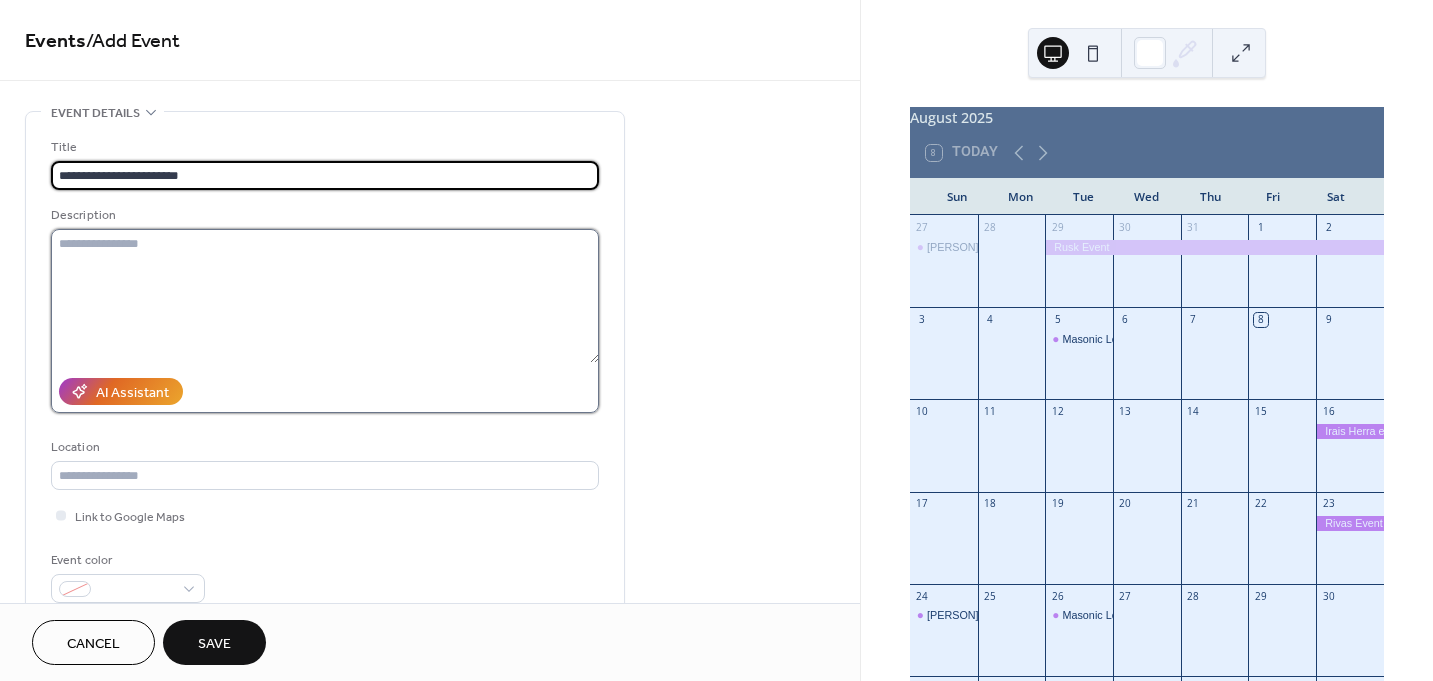 click at bounding box center (325, 296) 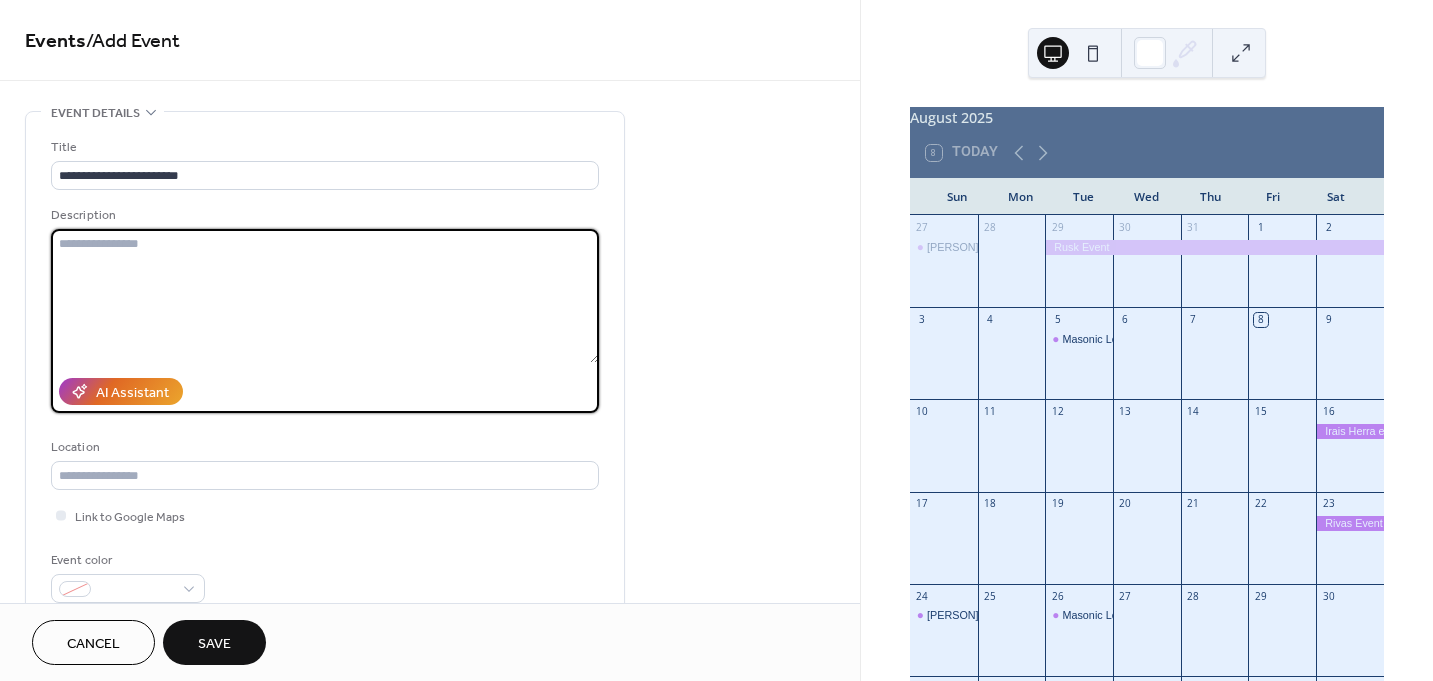 paste on "**********" 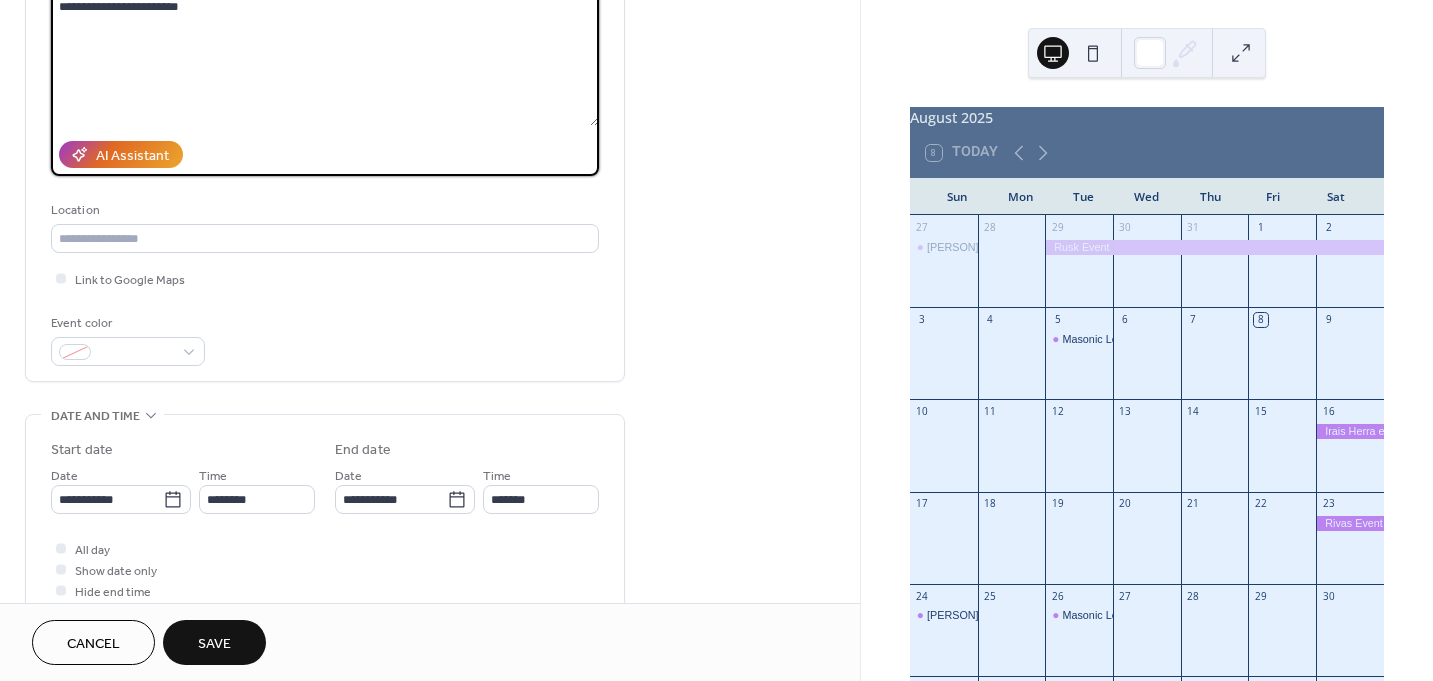 scroll, scrollTop: 300, scrollLeft: 0, axis: vertical 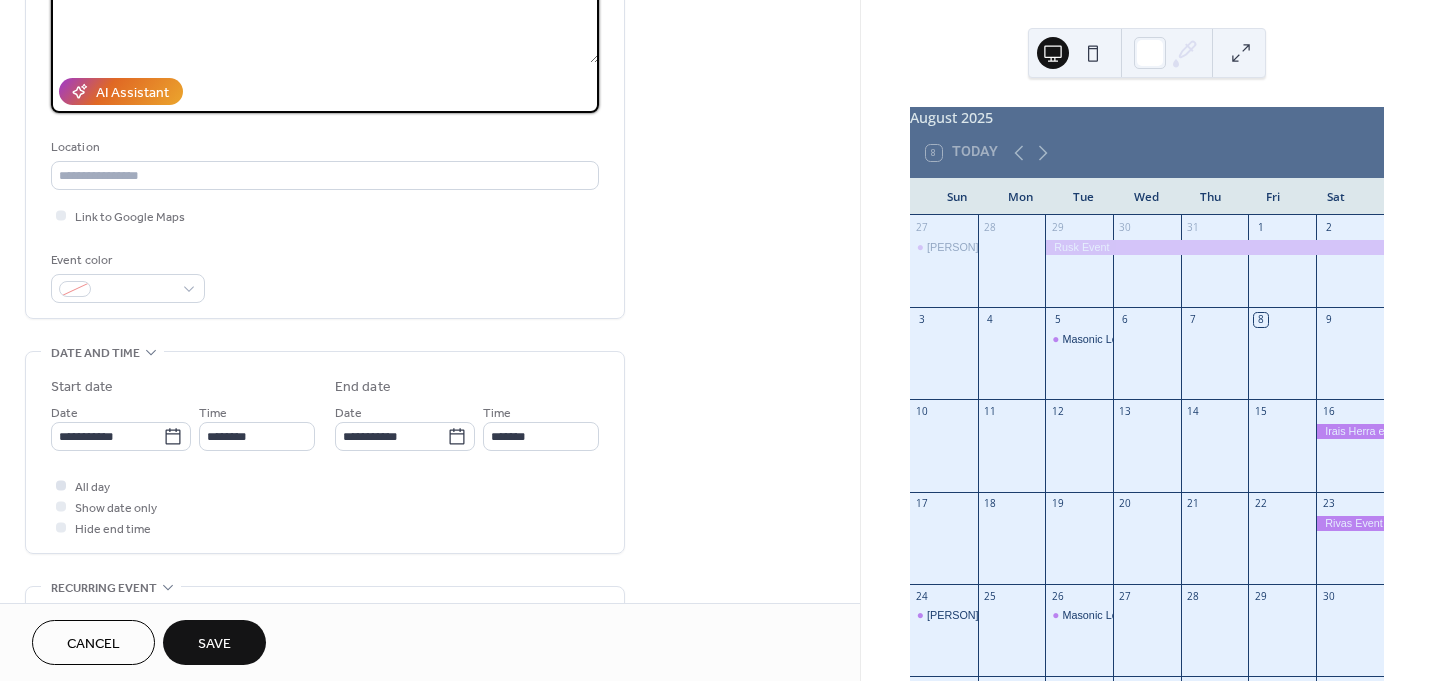 type on "**********" 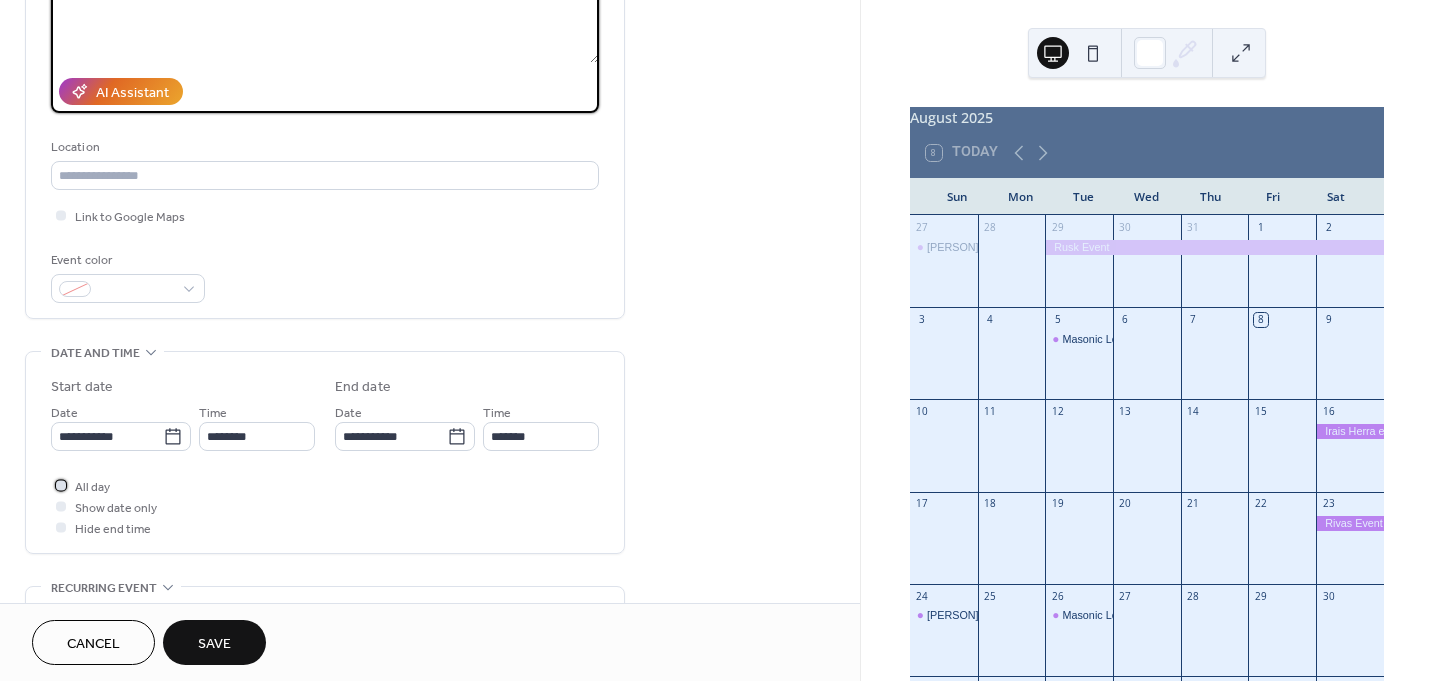 click at bounding box center (61, 485) 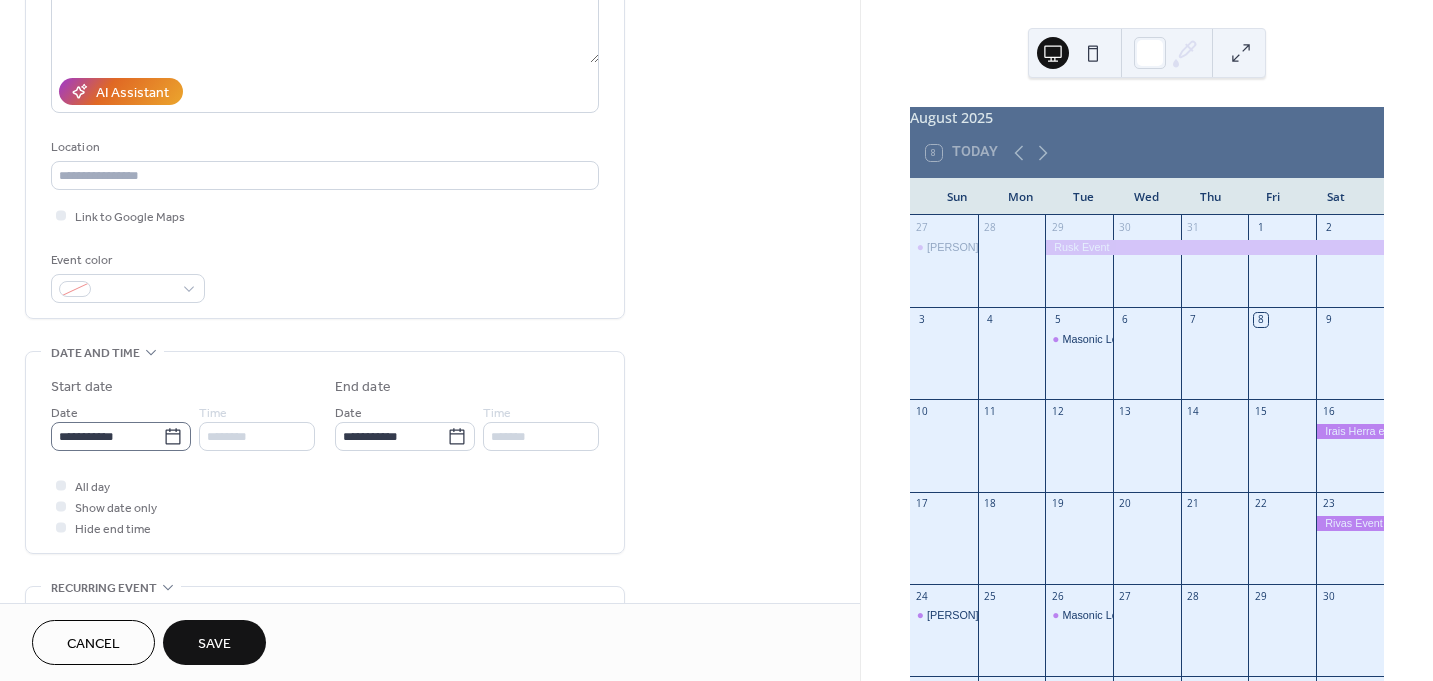 click 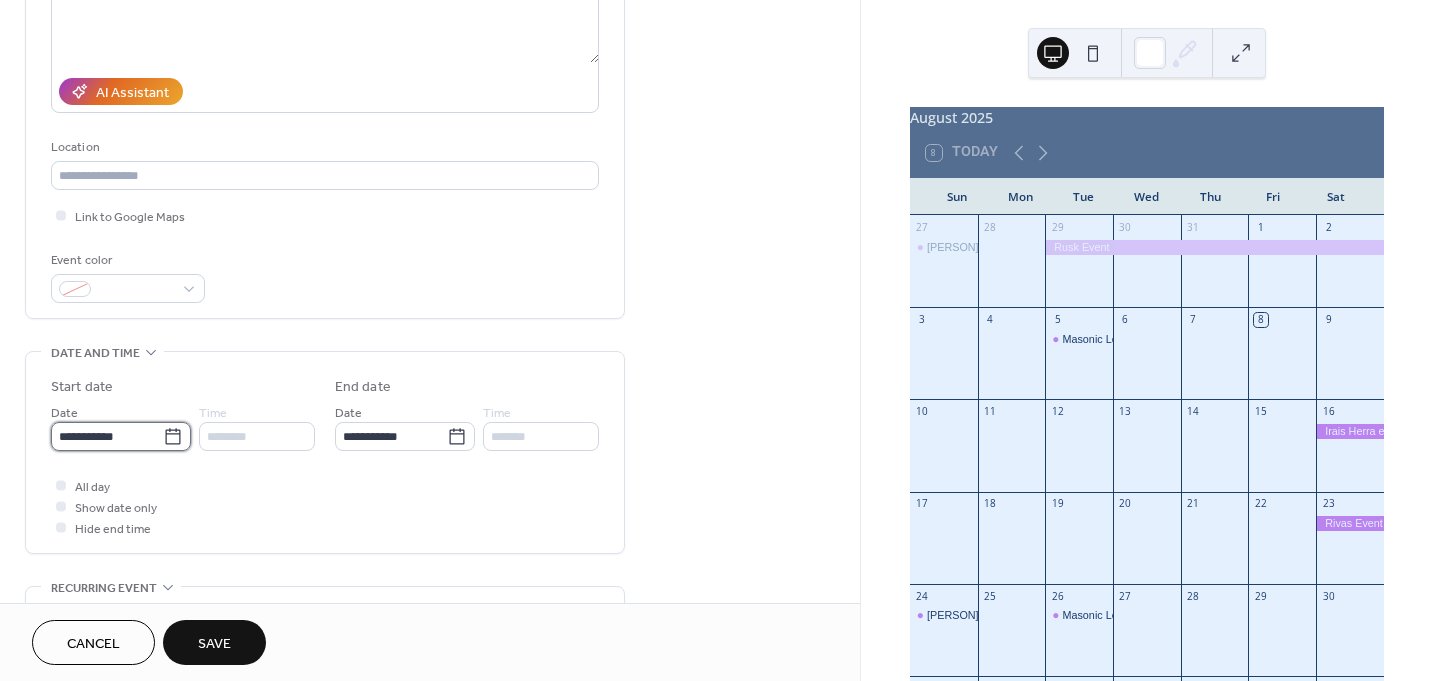 click on "**********" at bounding box center (107, 436) 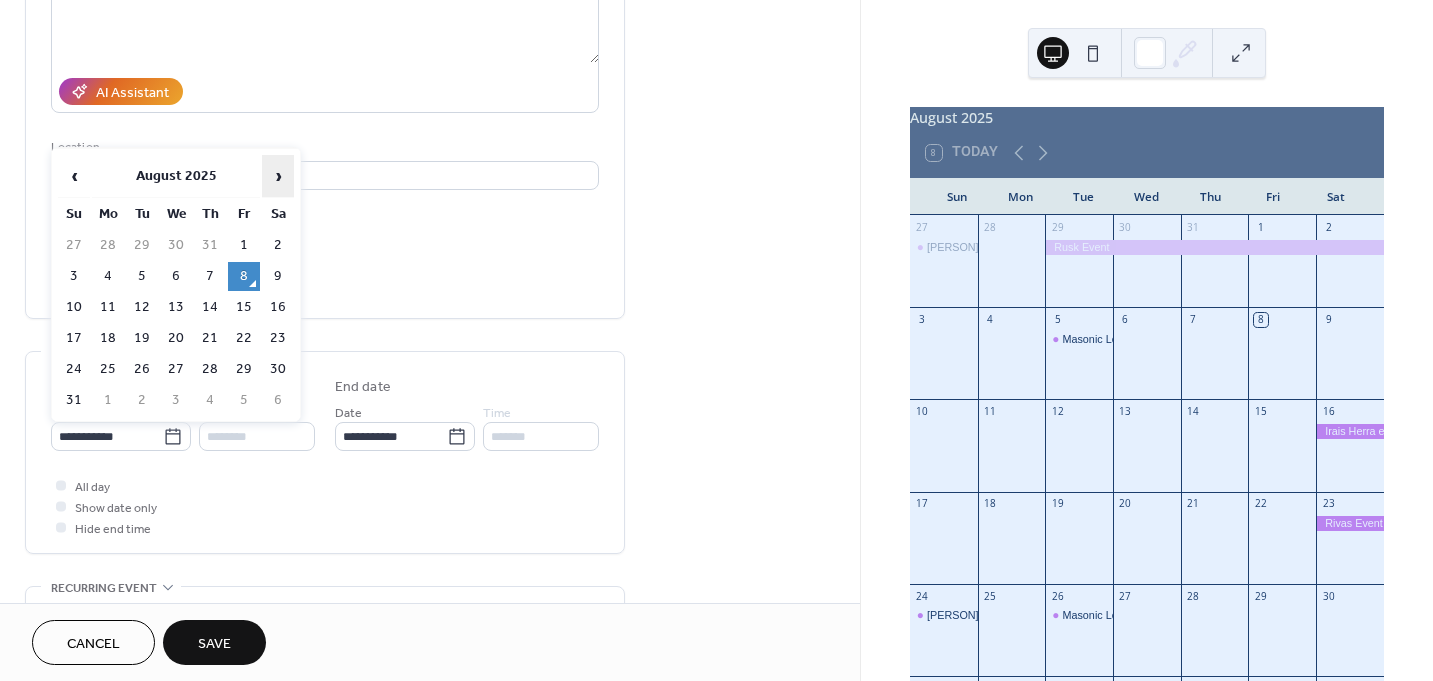 click on "›" at bounding box center [278, 176] 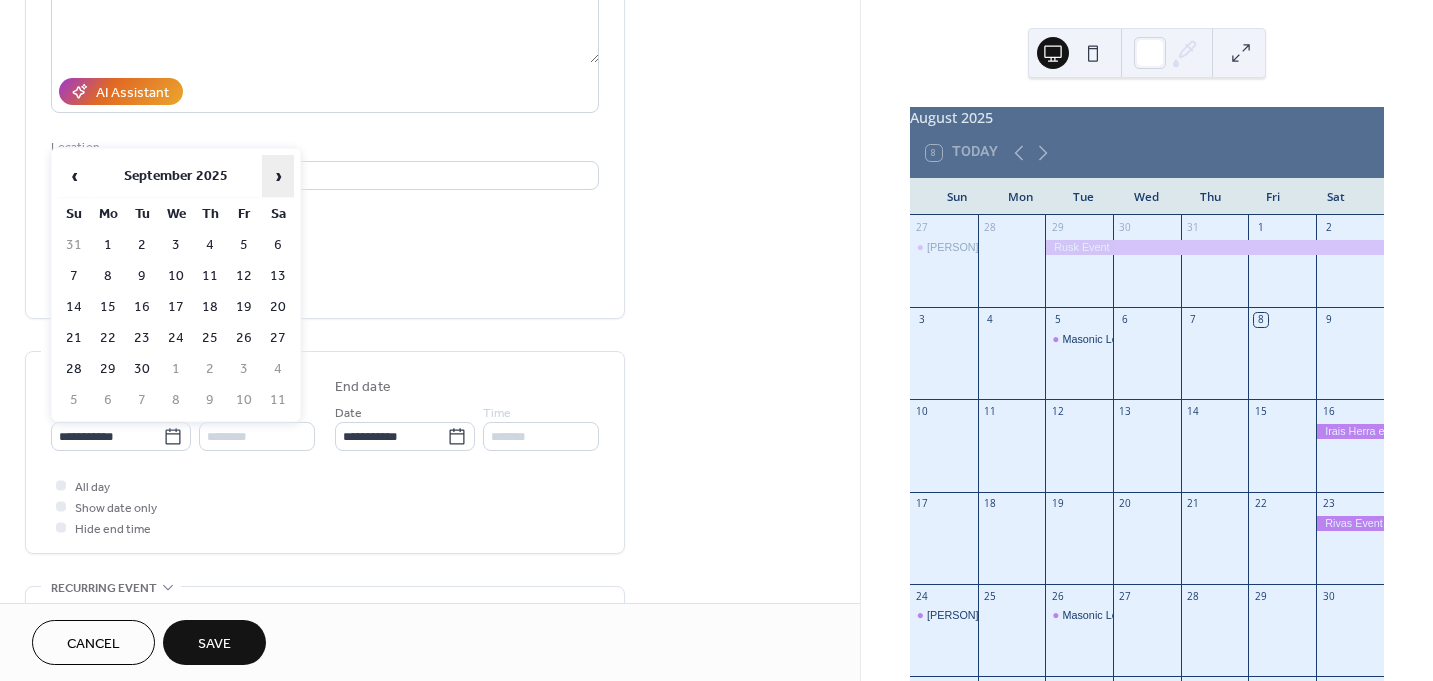 click on "›" at bounding box center (278, 176) 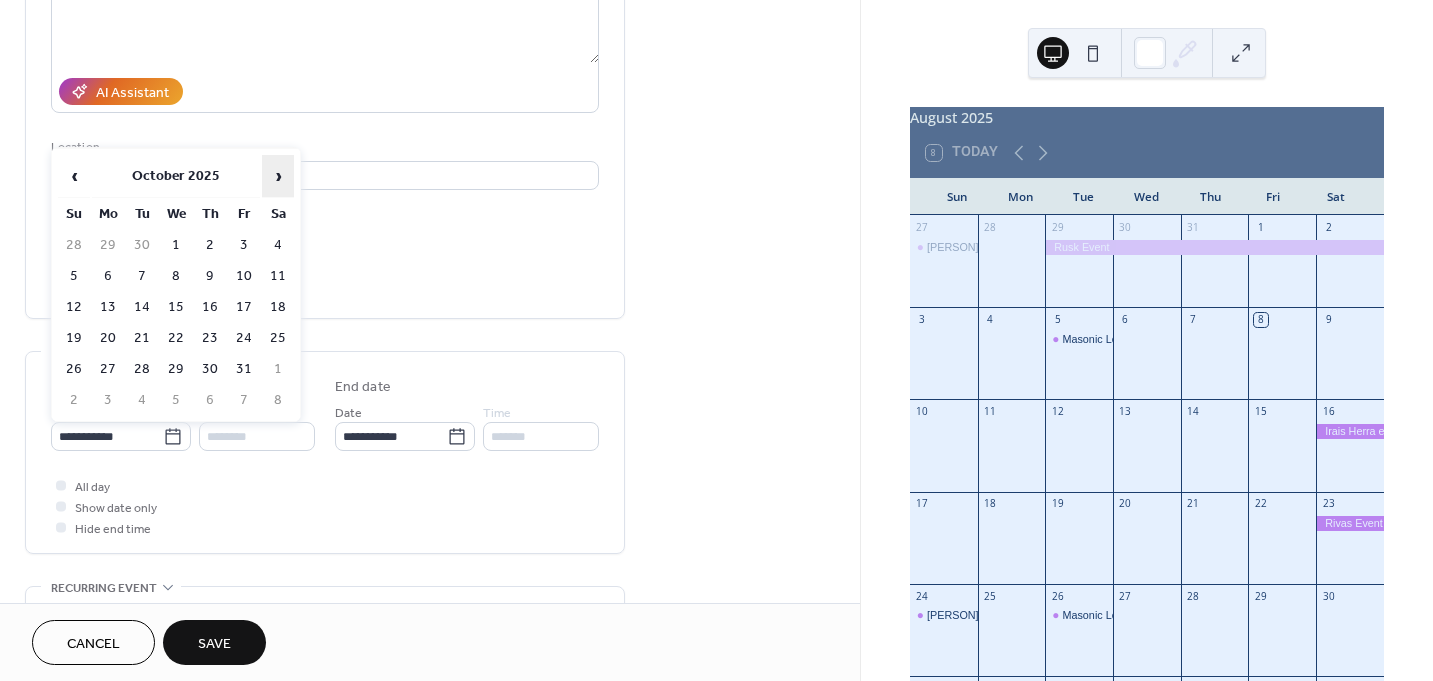 click on "›" at bounding box center (278, 176) 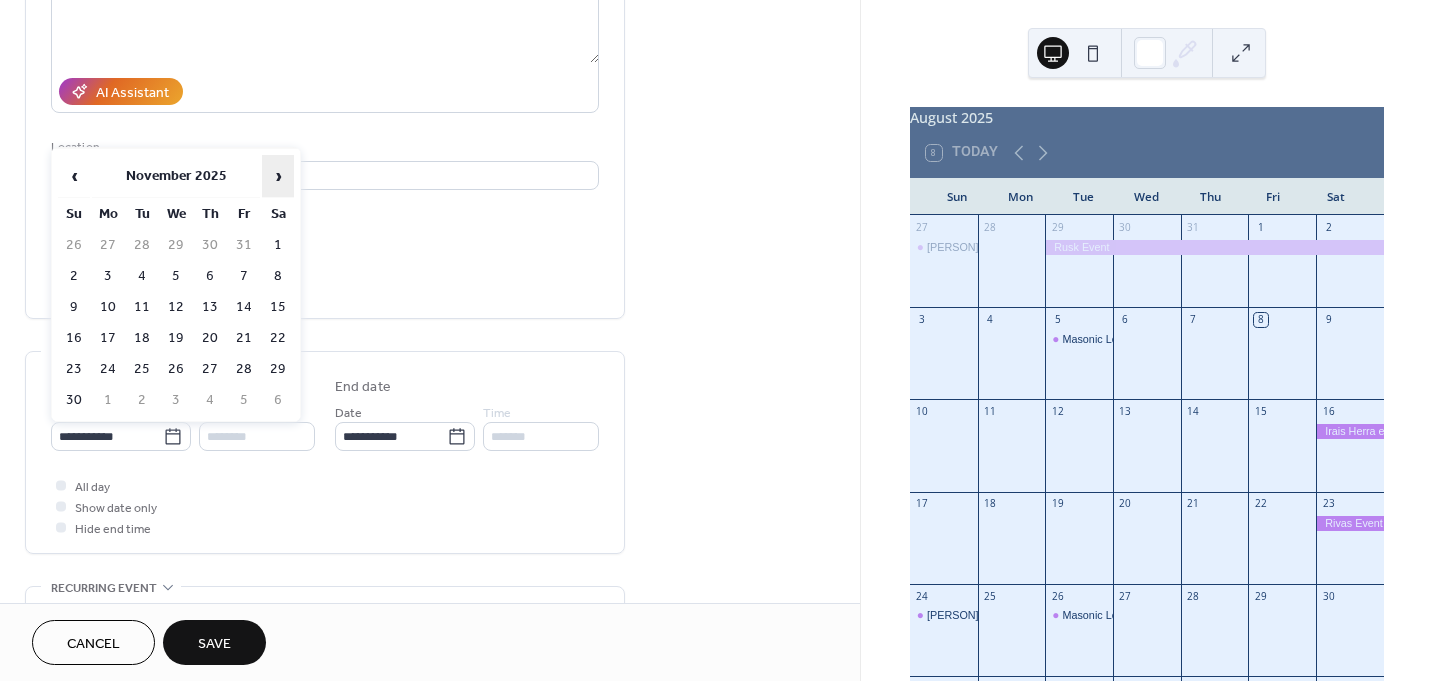 click on "›" at bounding box center [278, 176] 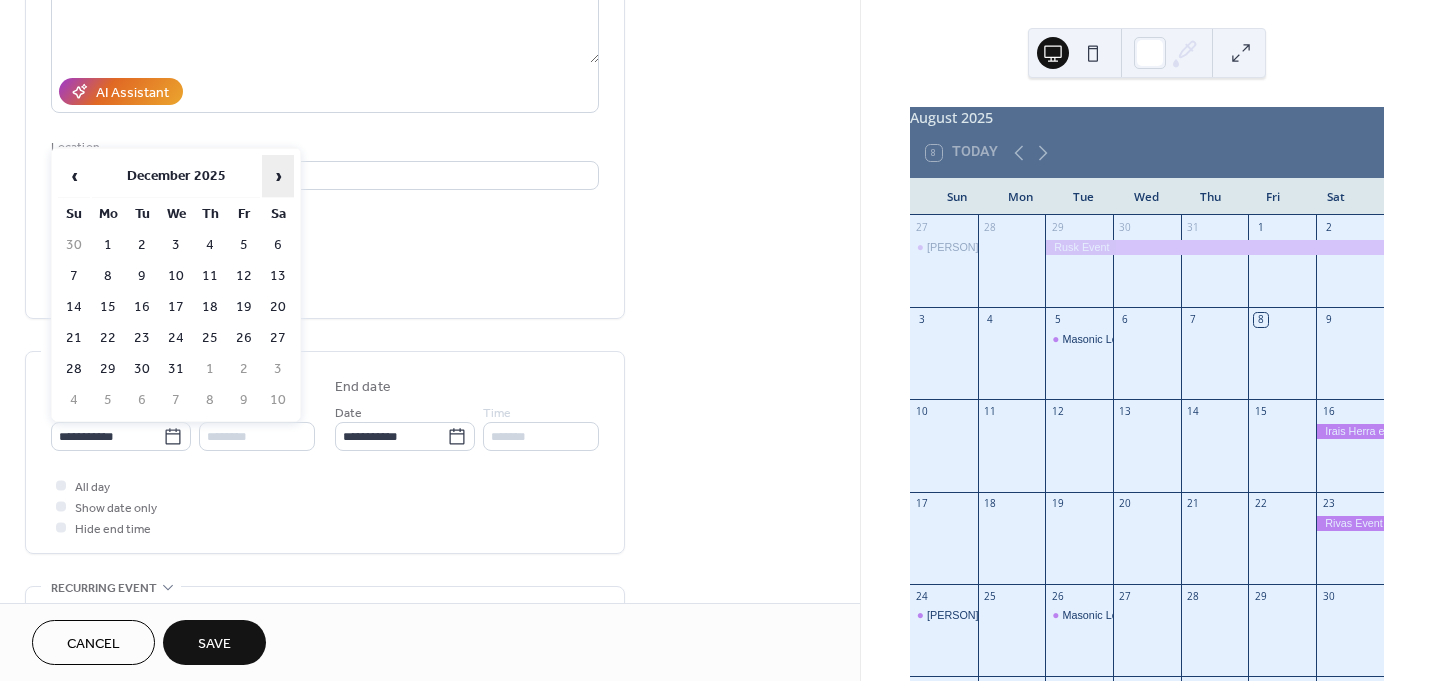 click on "›" at bounding box center (278, 176) 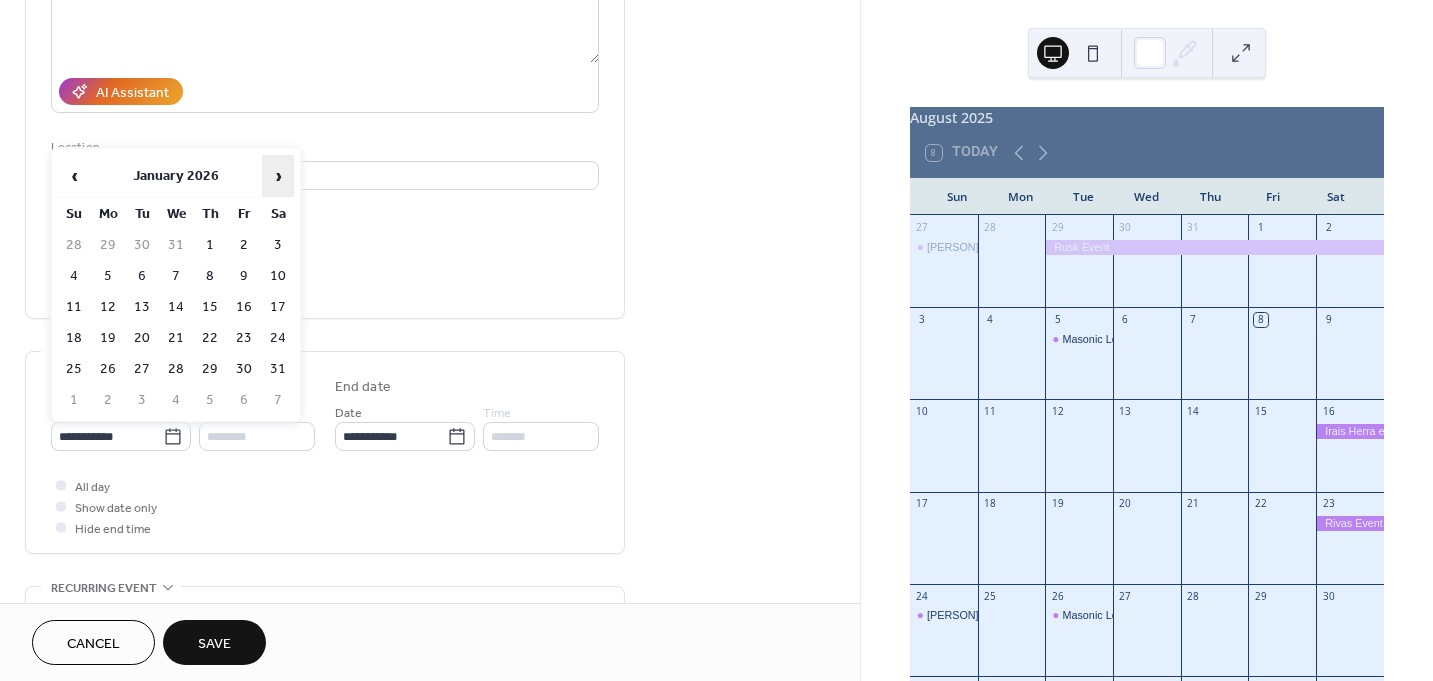 click on "›" at bounding box center [278, 176] 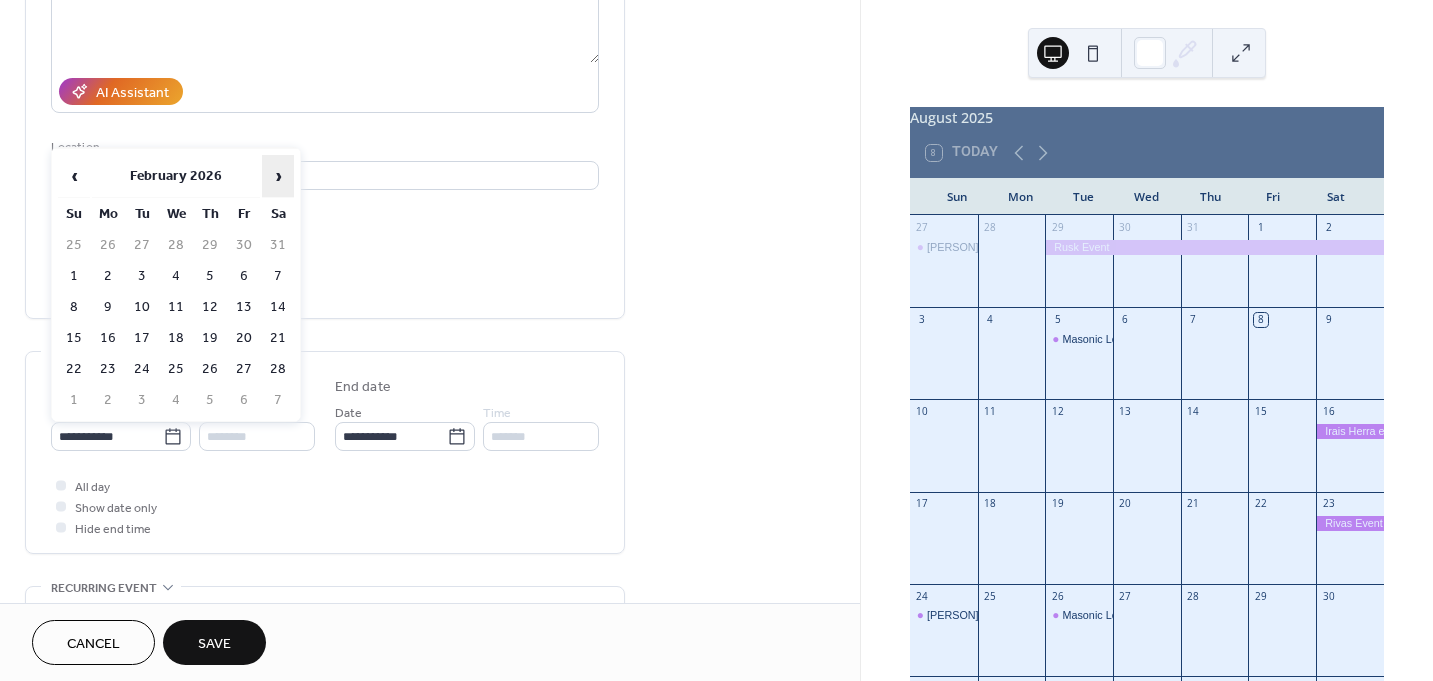 click on "›" at bounding box center [278, 176] 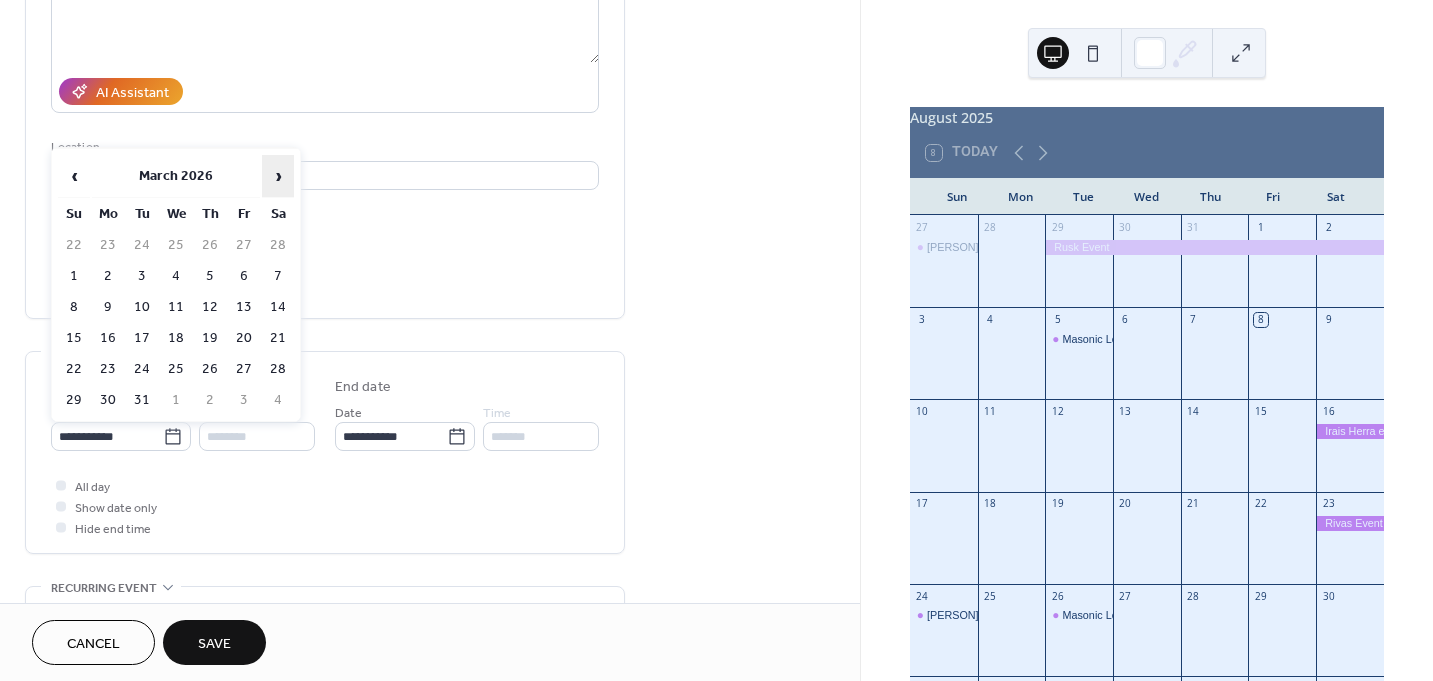 click on "›" at bounding box center (278, 176) 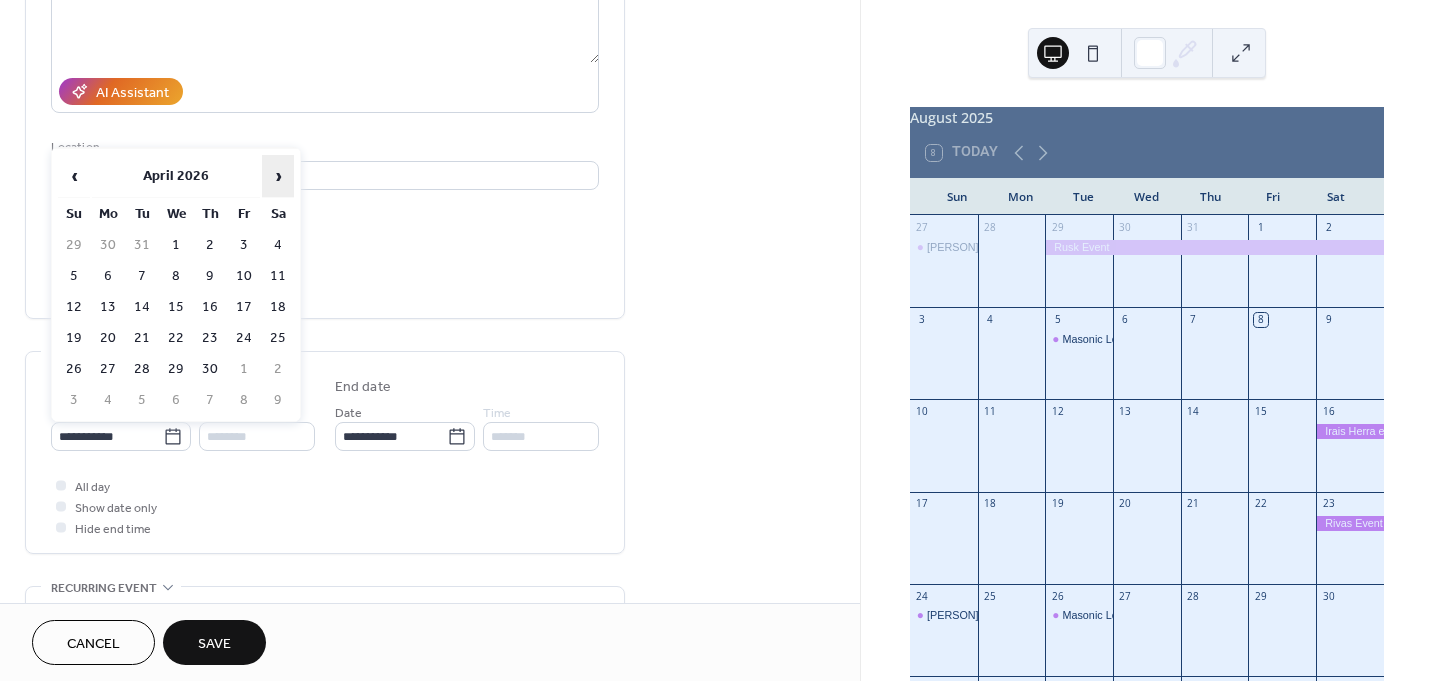 click on "›" at bounding box center (278, 176) 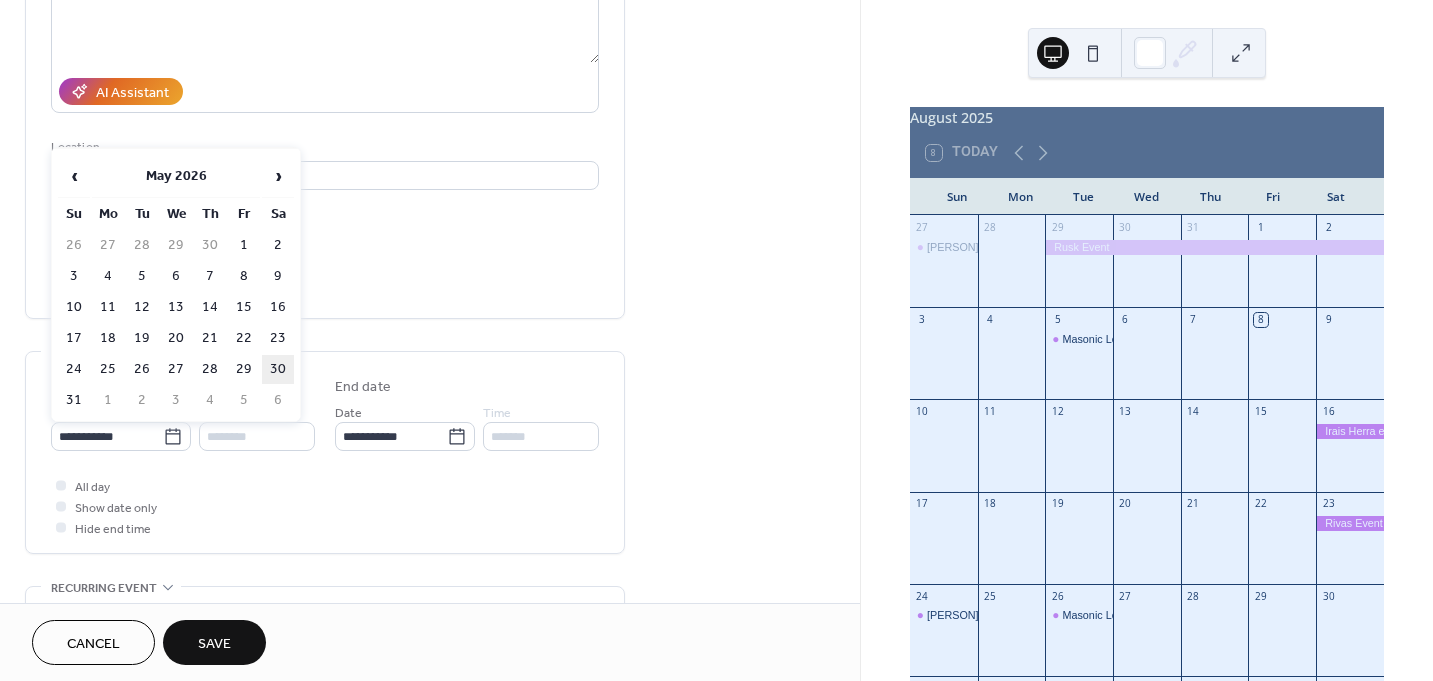 click on "30" at bounding box center (278, 369) 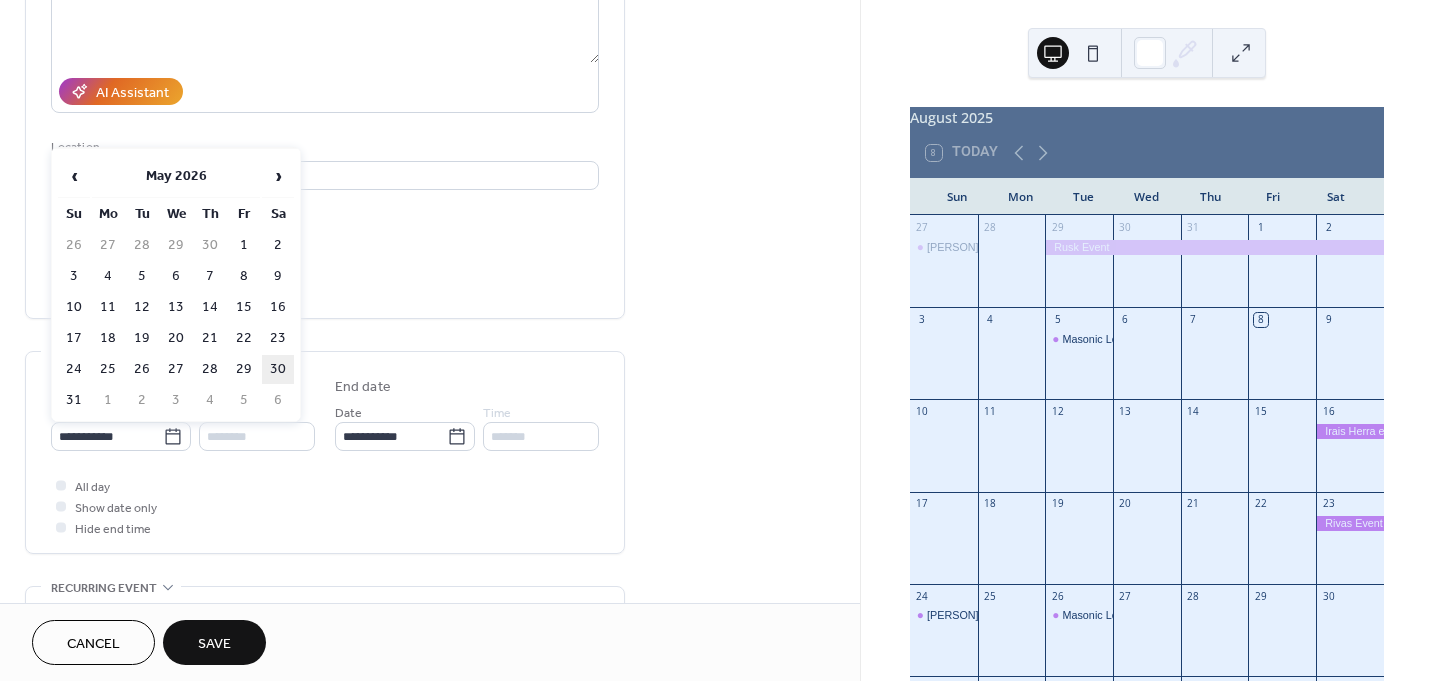 type on "**********" 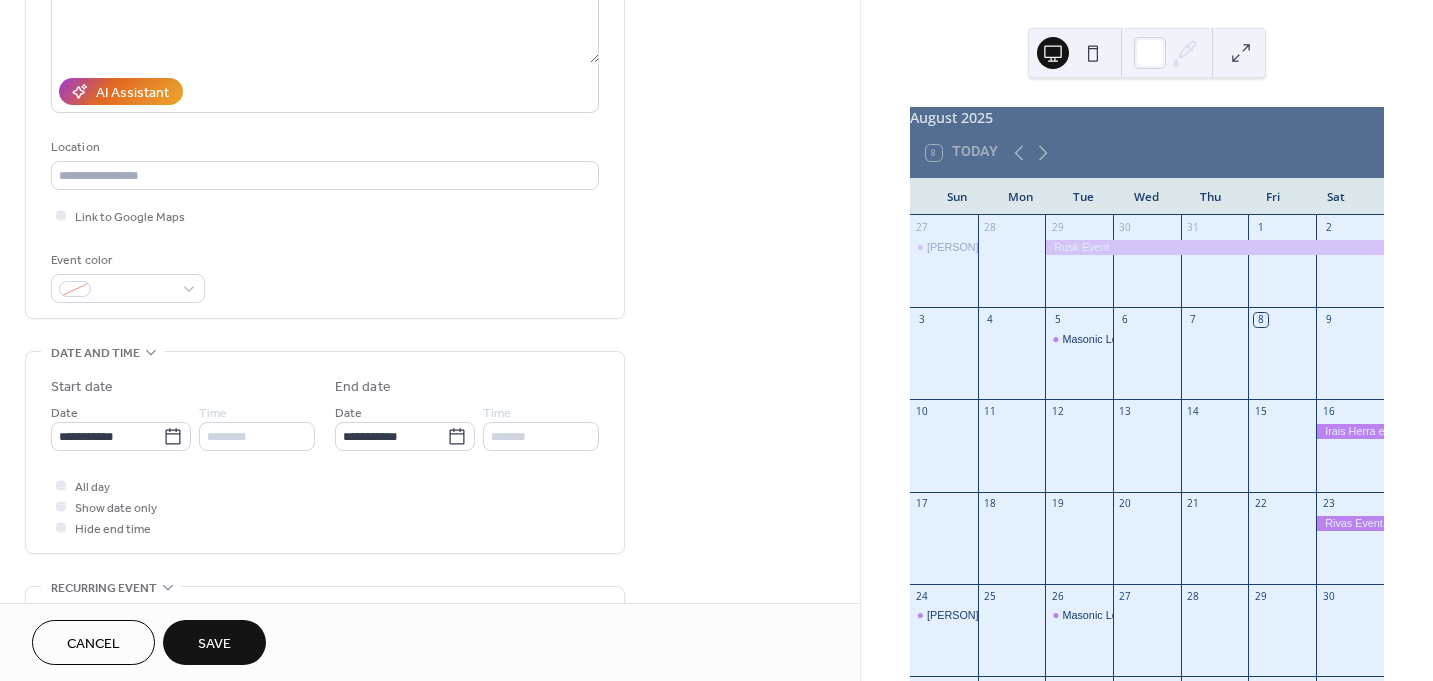 click on "Save" at bounding box center (214, 644) 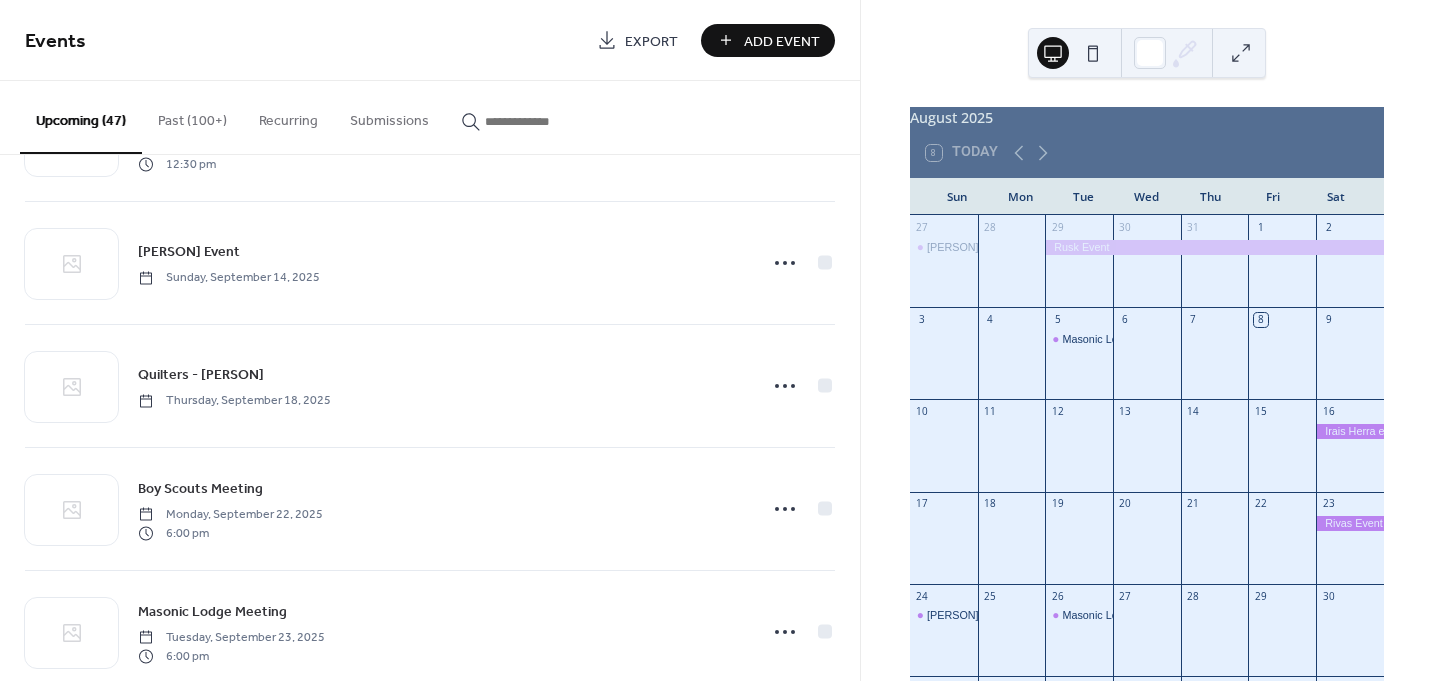 scroll, scrollTop: 0, scrollLeft: 0, axis: both 